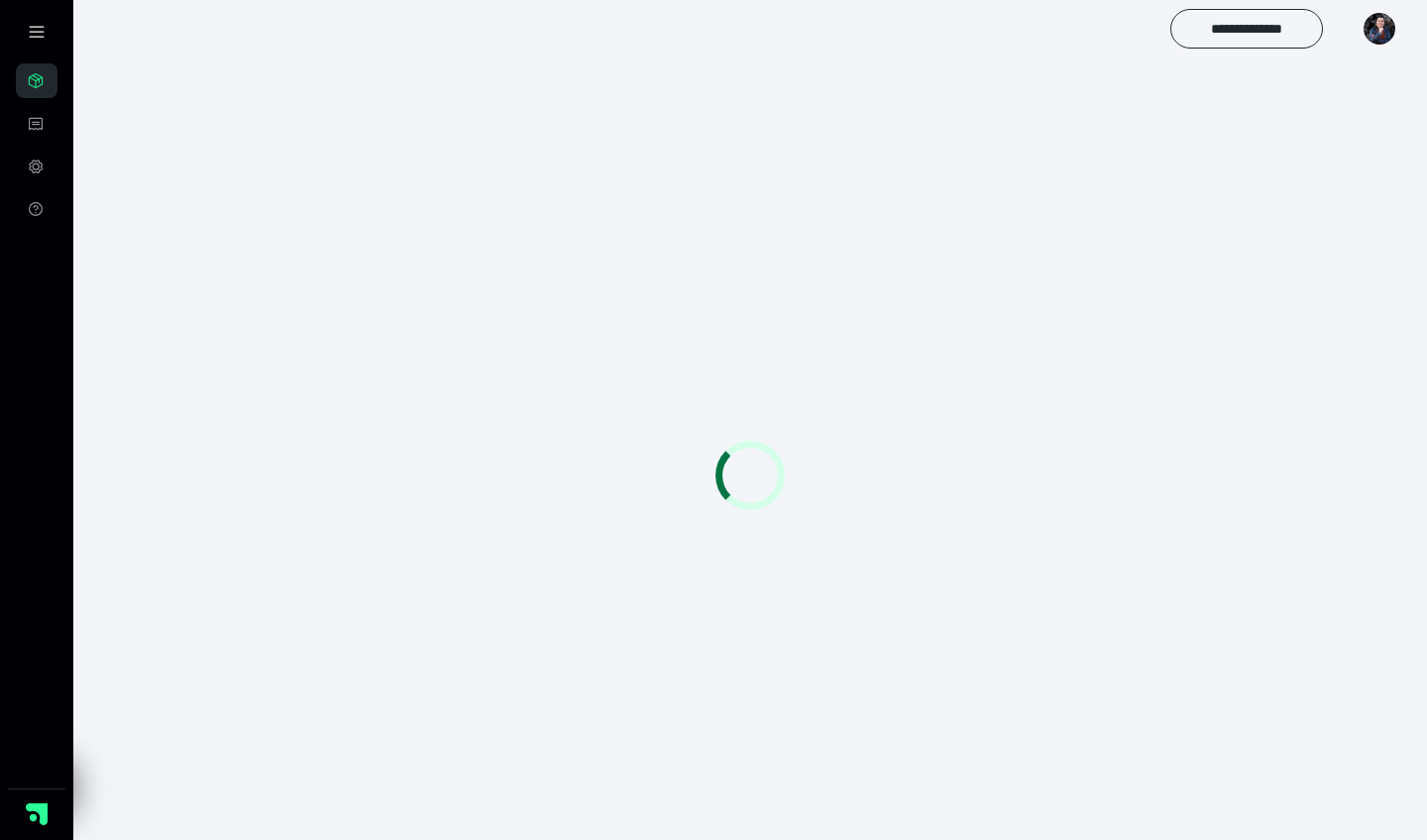 scroll, scrollTop: 0, scrollLeft: 0, axis: both 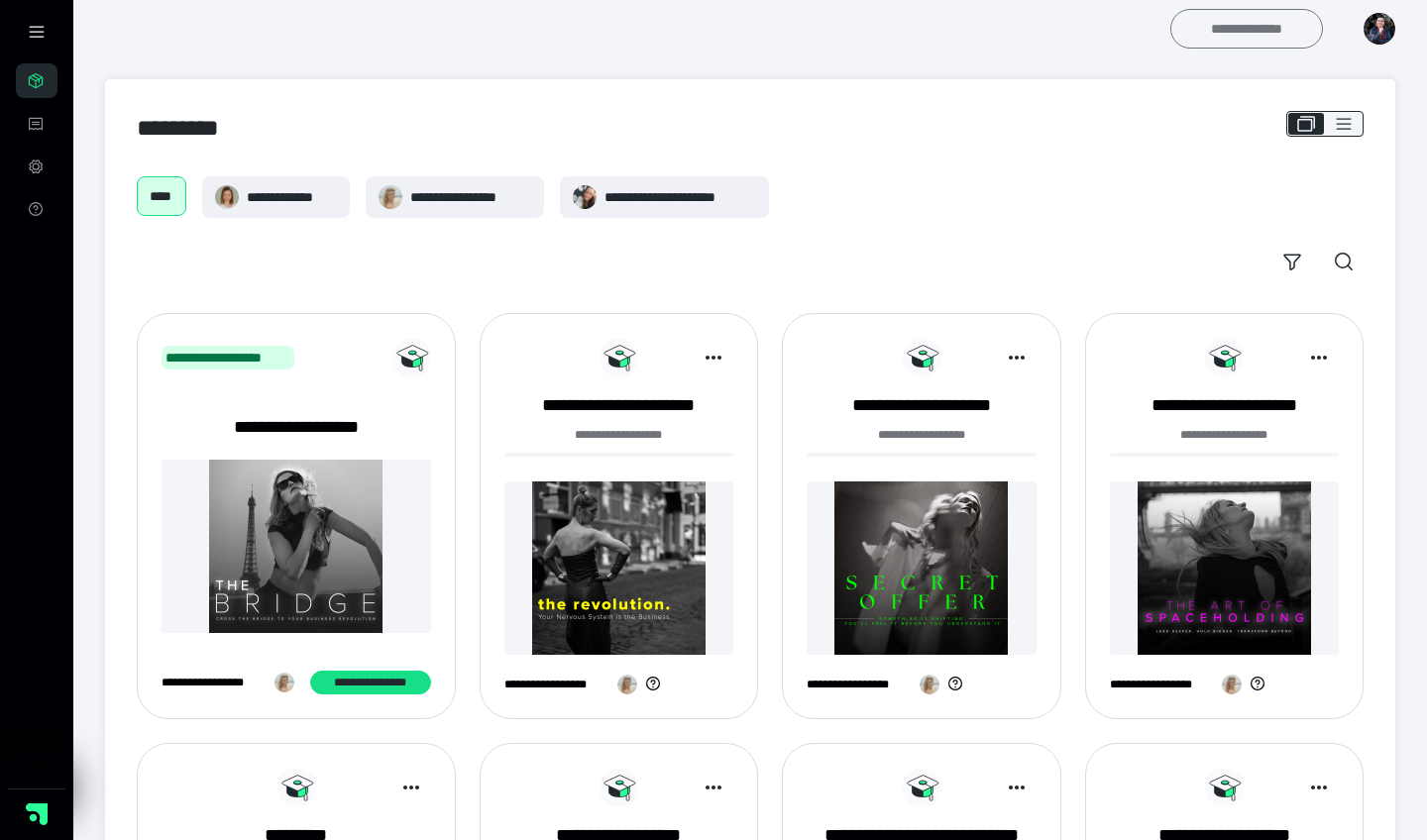 click on "**********" at bounding box center (1247, 29) 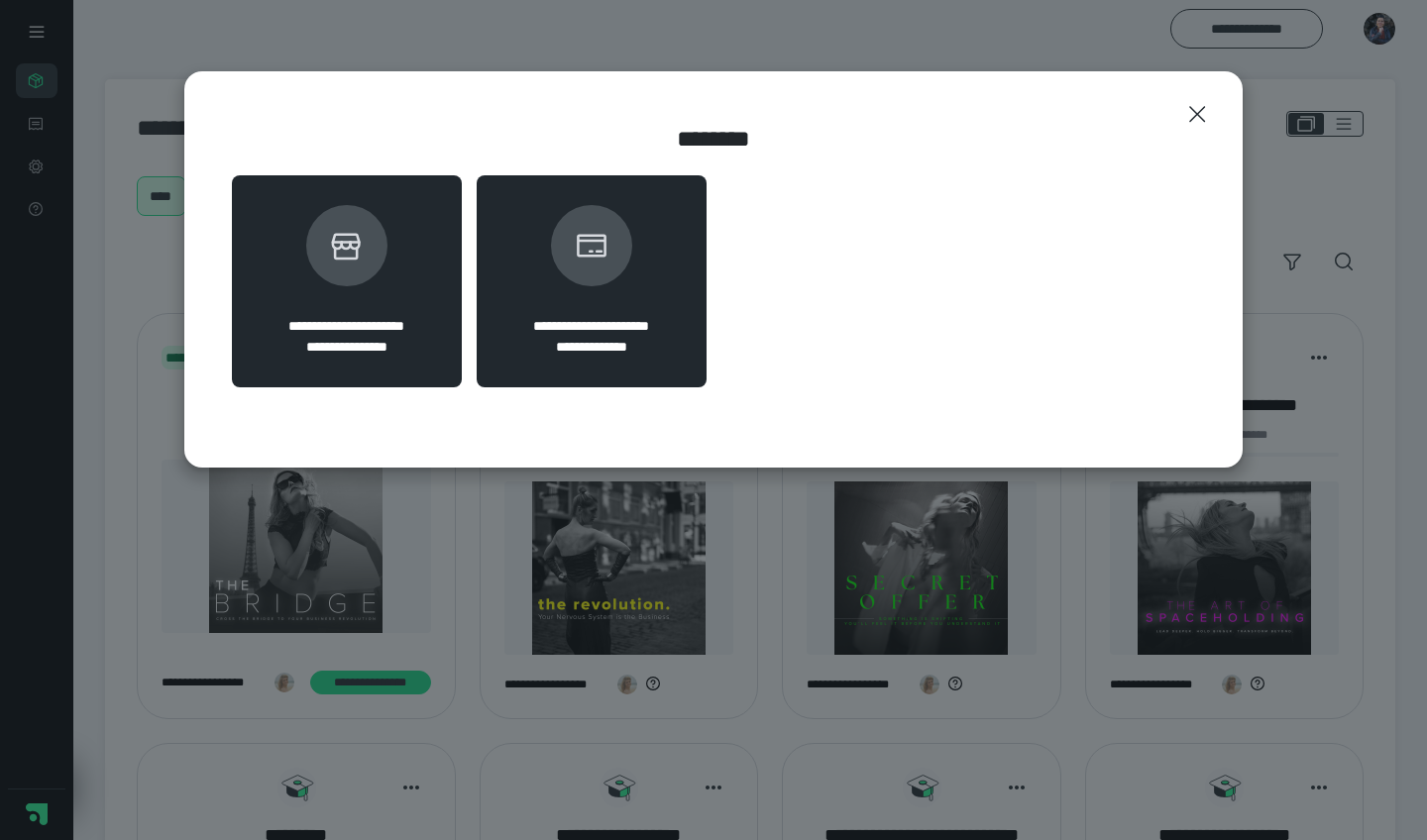click at bounding box center [347, 246] 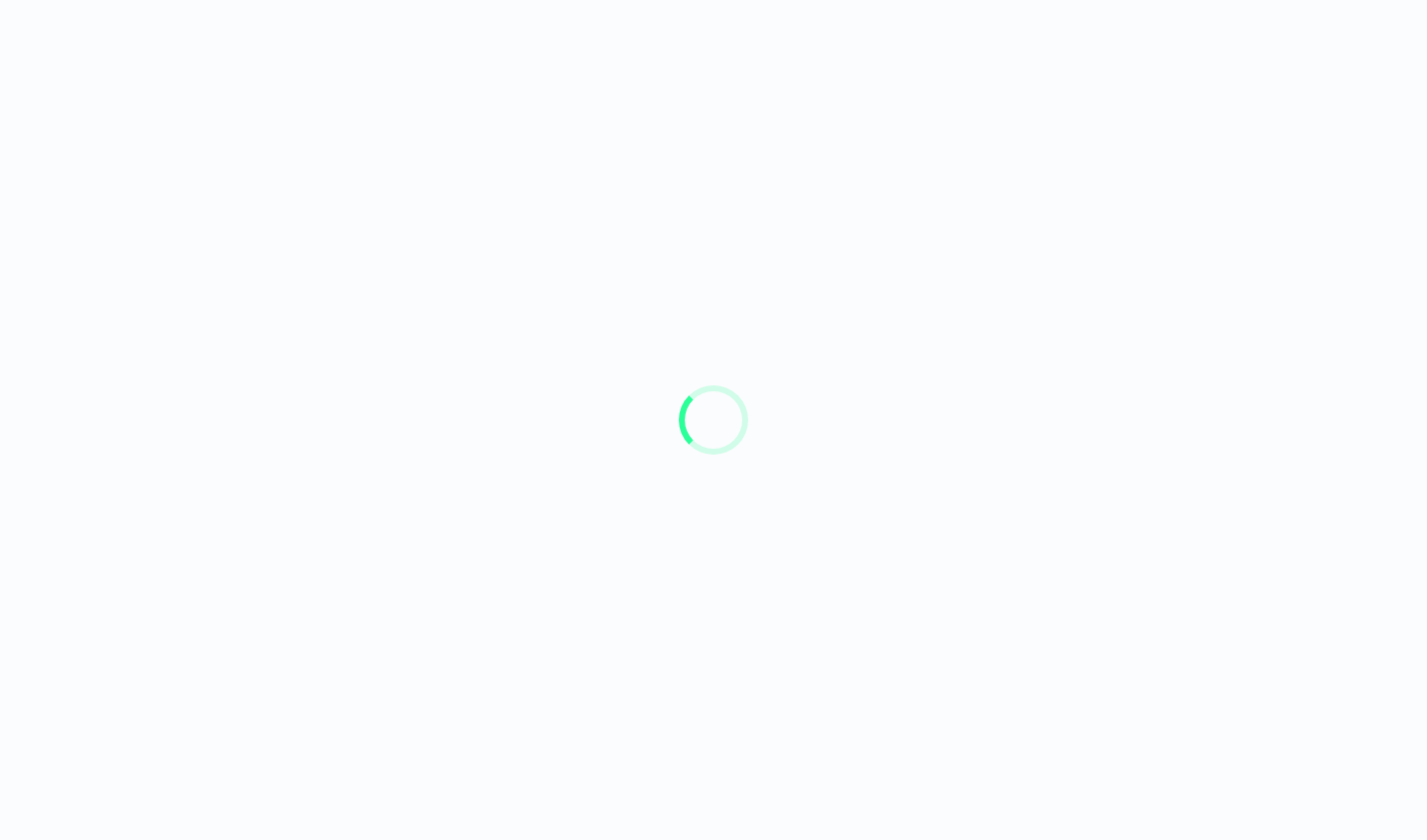 scroll, scrollTop: 0, scrollLeft: 0, axis: both 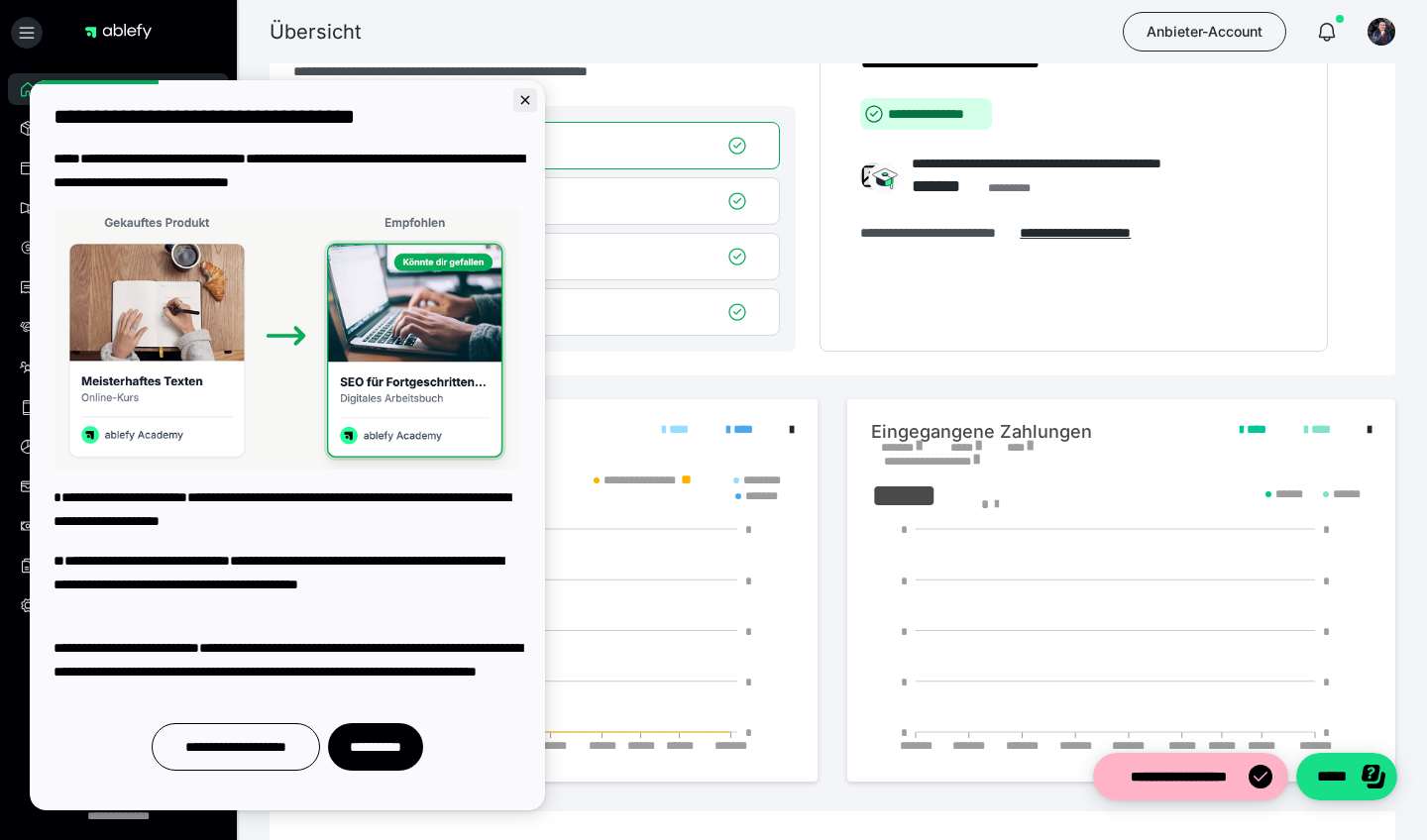 click 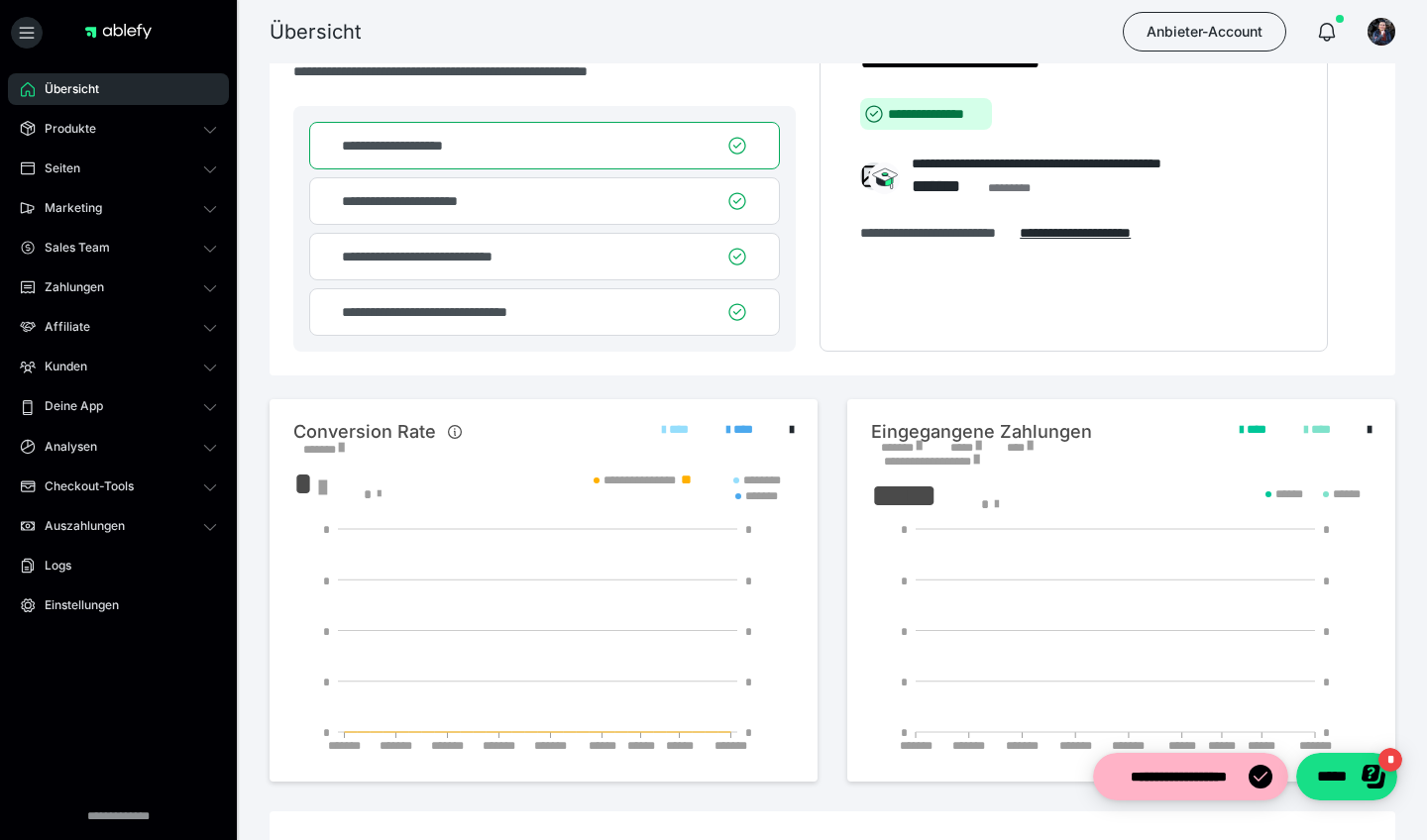 scroll, scrollTop: 0, scrollLeft: 0, axis: both 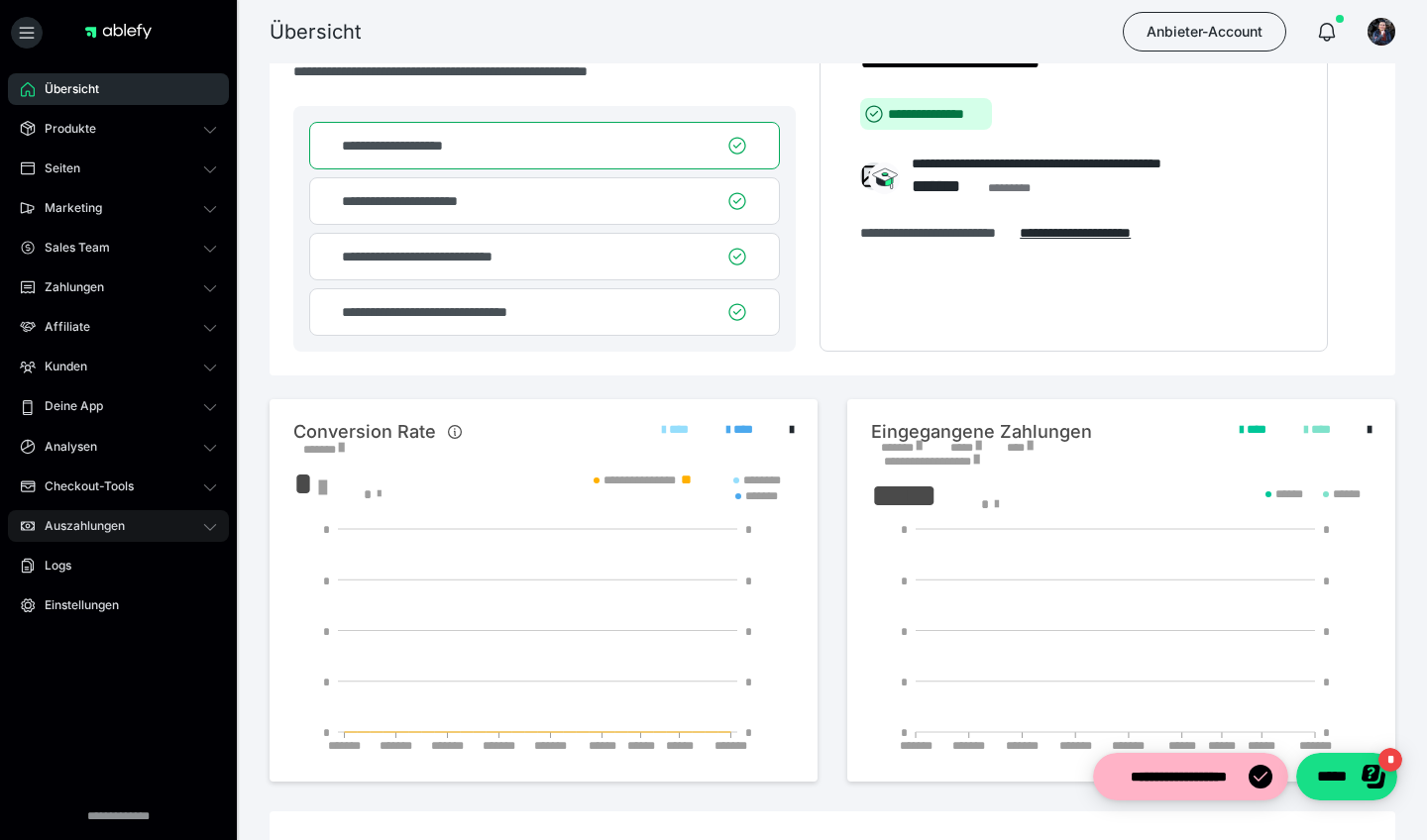 click on "Auszahlungen" at bounding box center [118, 526] 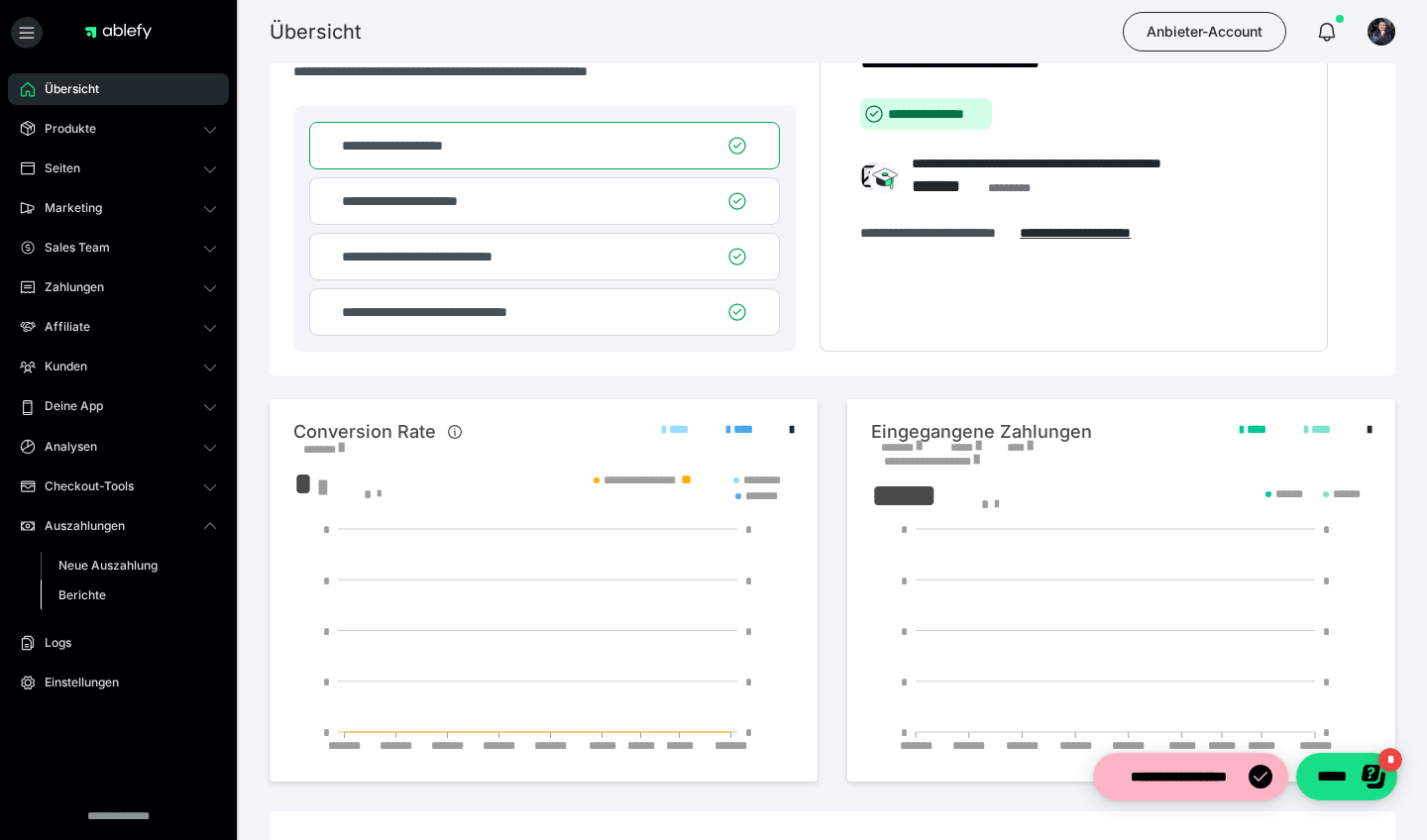 click on "Berichte" at bounding box center (129, 595) 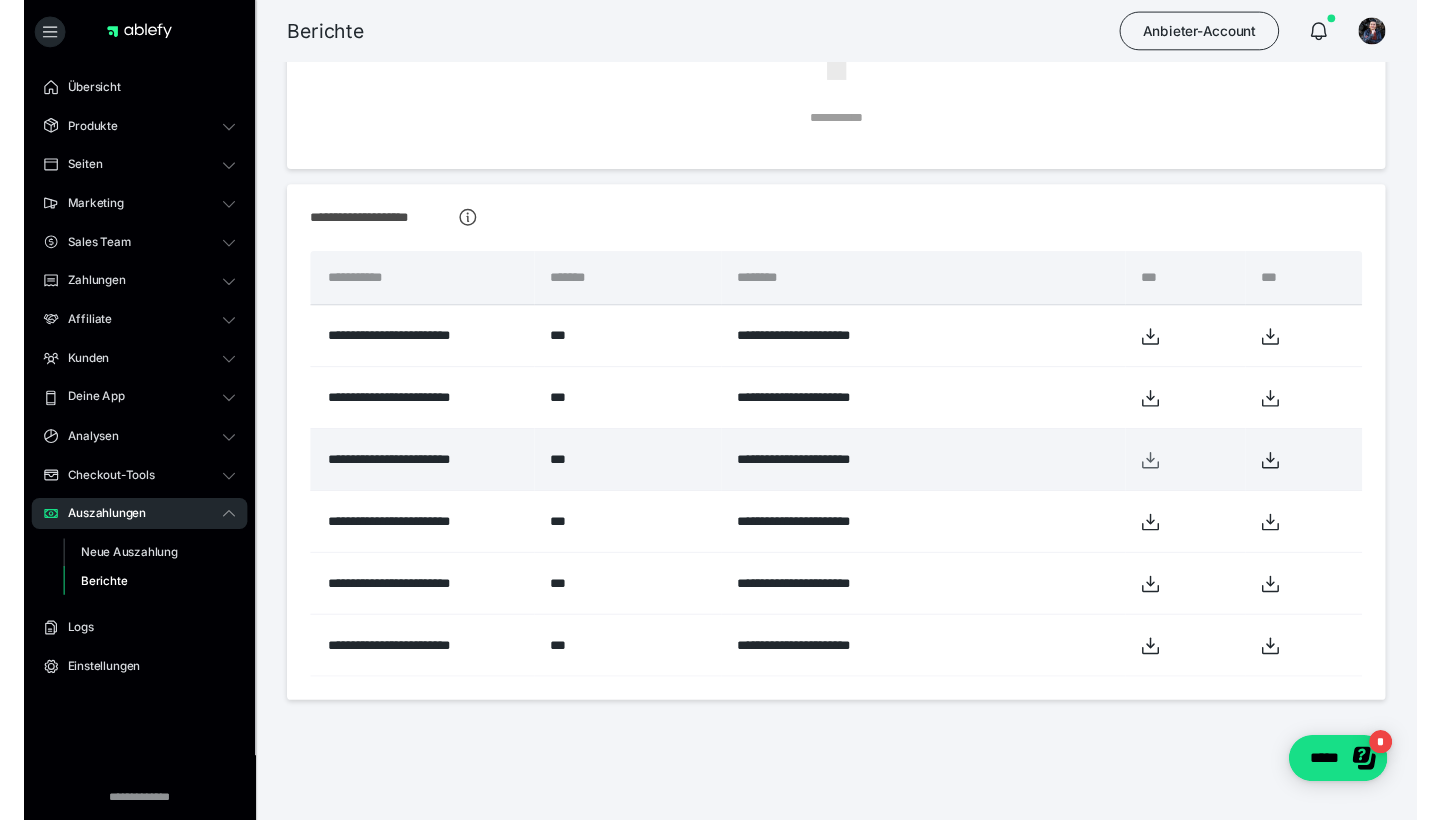 scroll, scrollTop: 252, scrollLeft: 0, axis: vertical 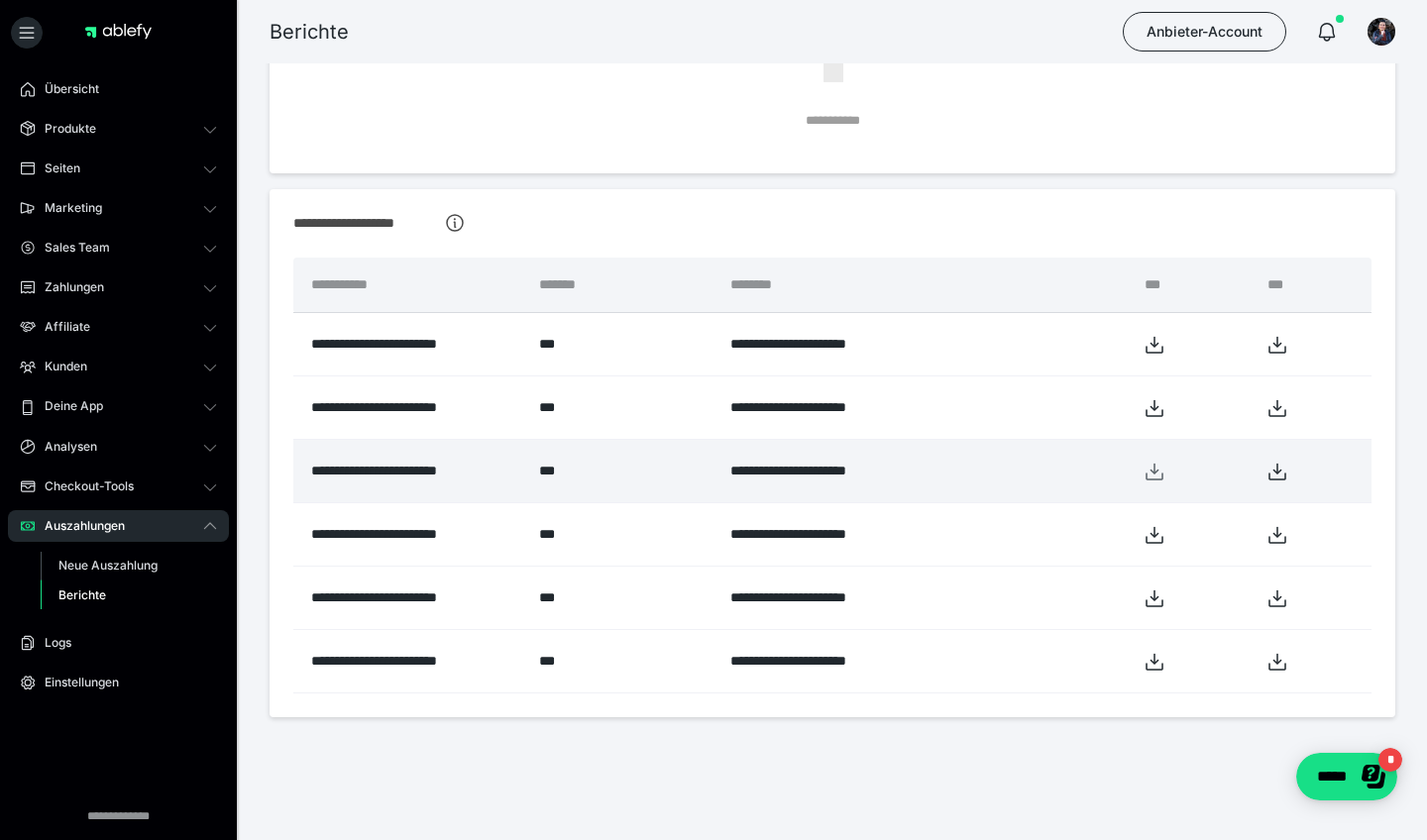 click 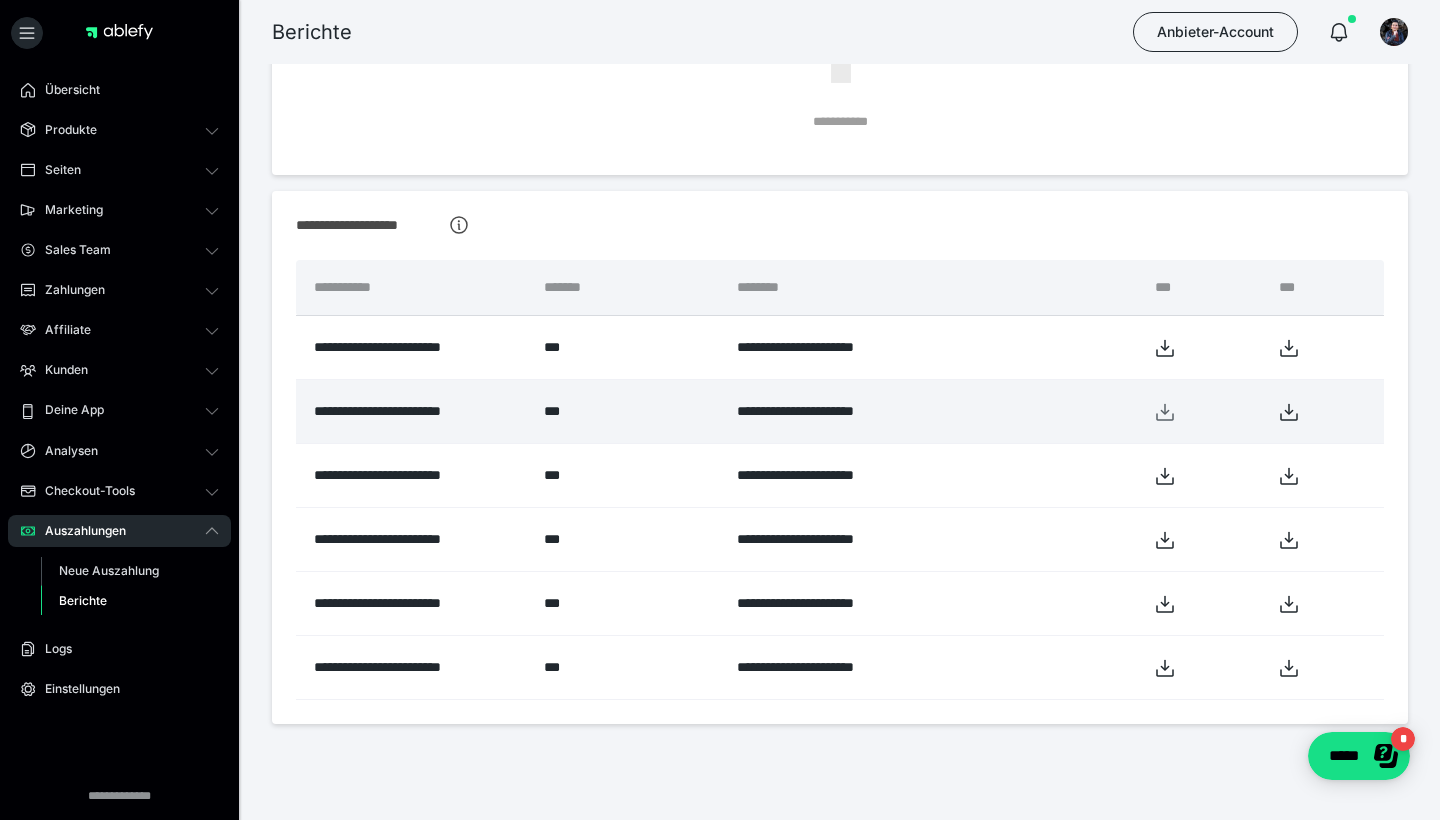 click 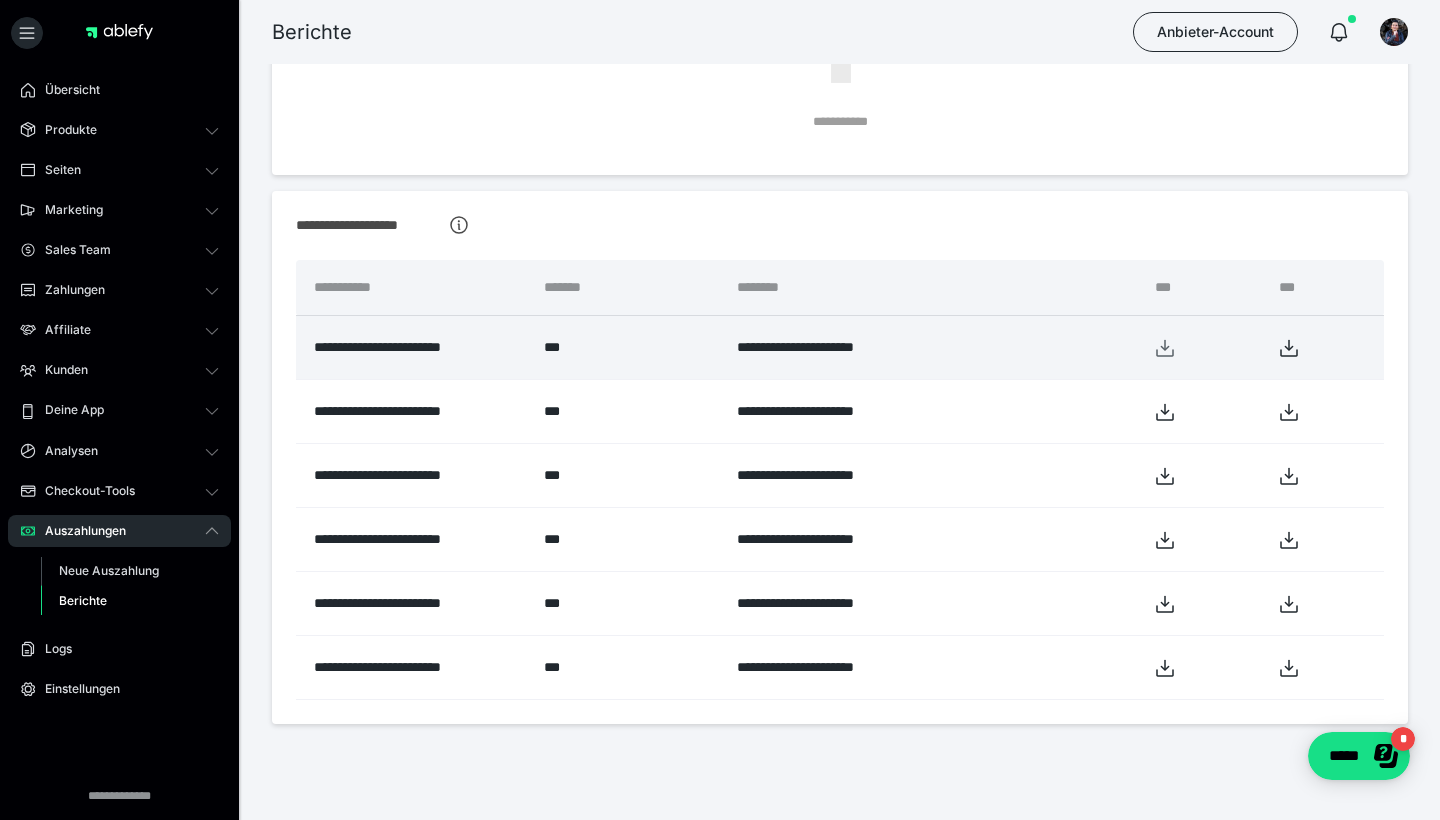 click 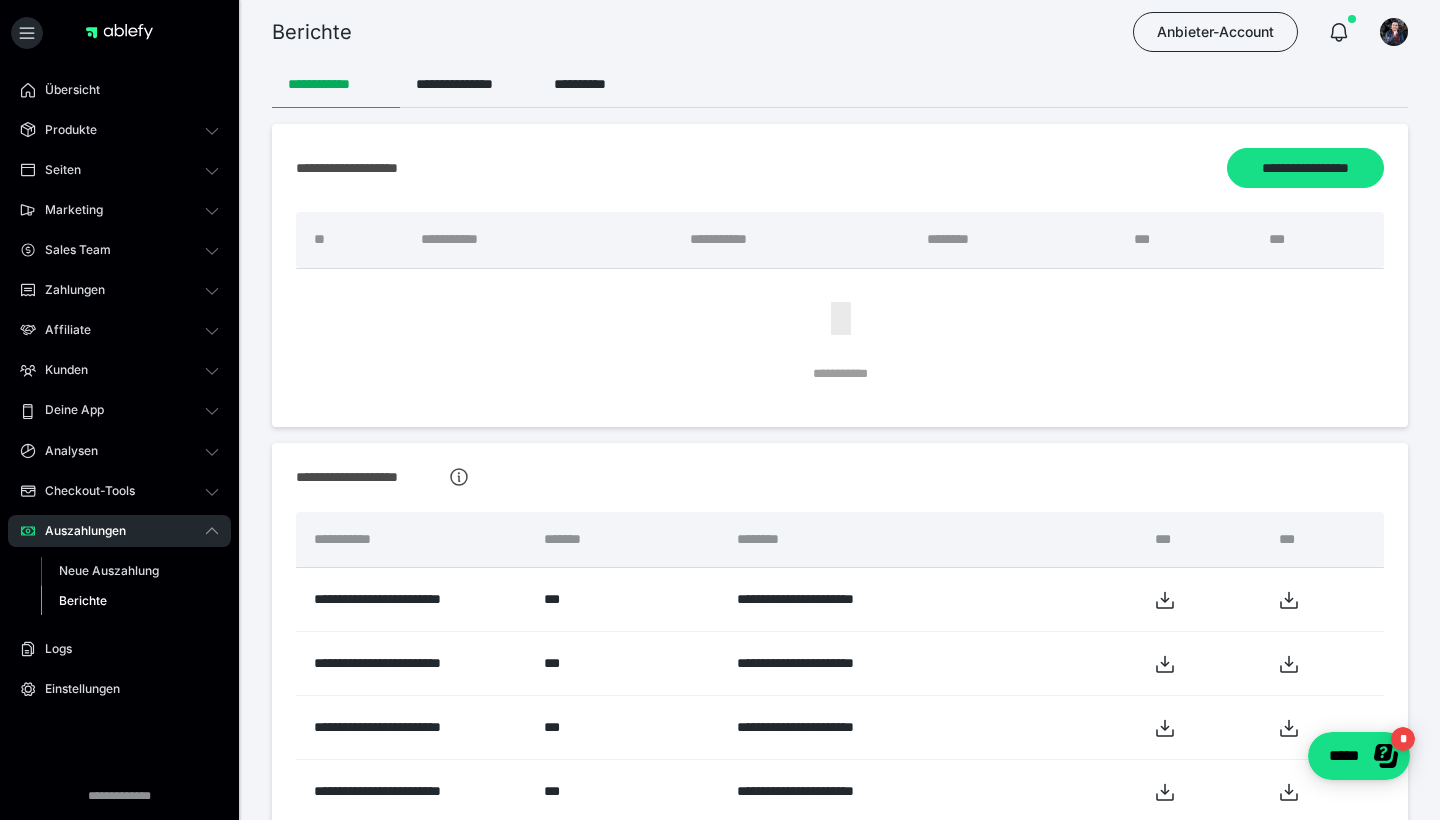 scroll, scrollTop: 0, scrollLeft: 0, axis: both 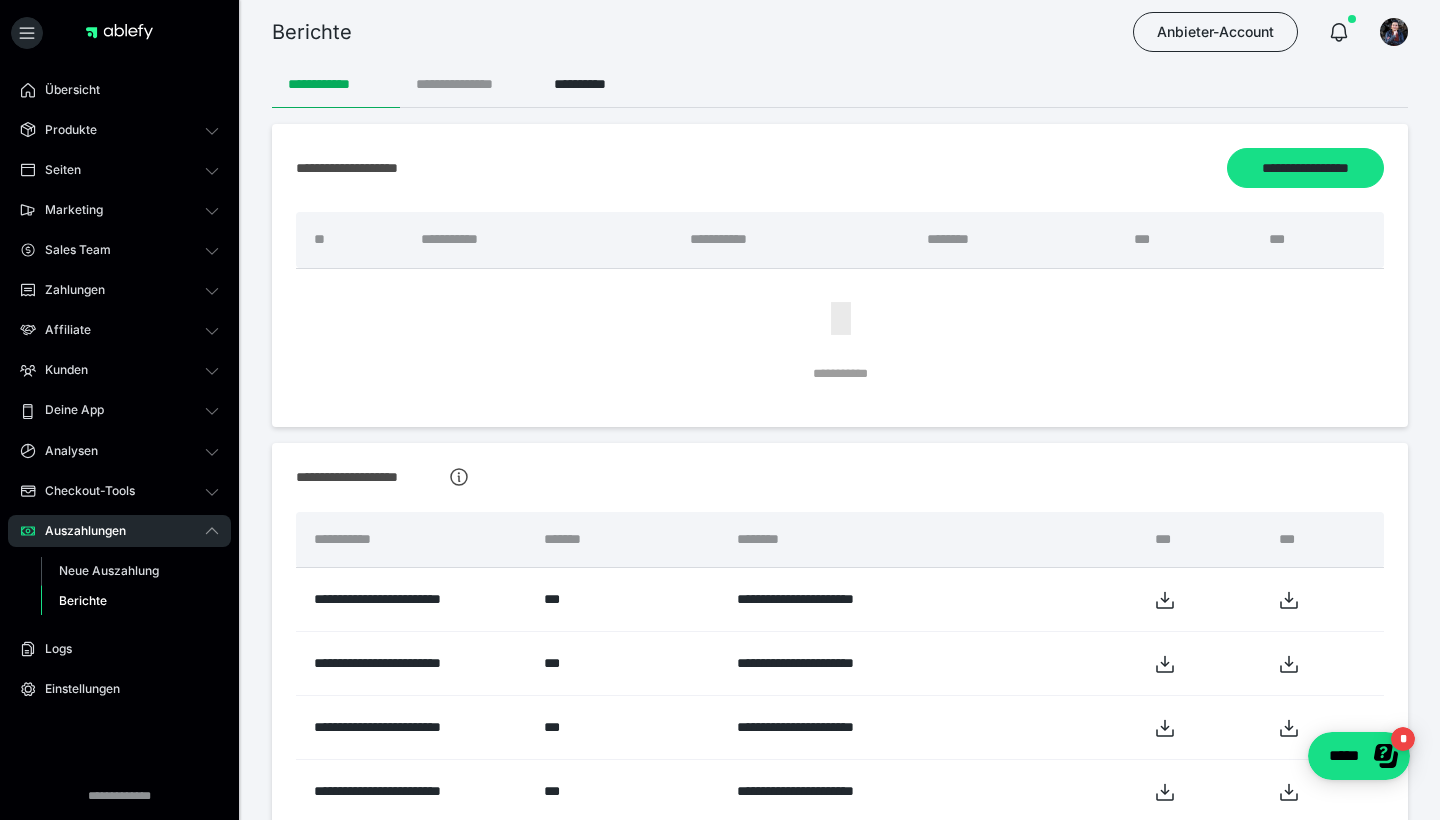 click on "**********" at bounding box center [469, 84] 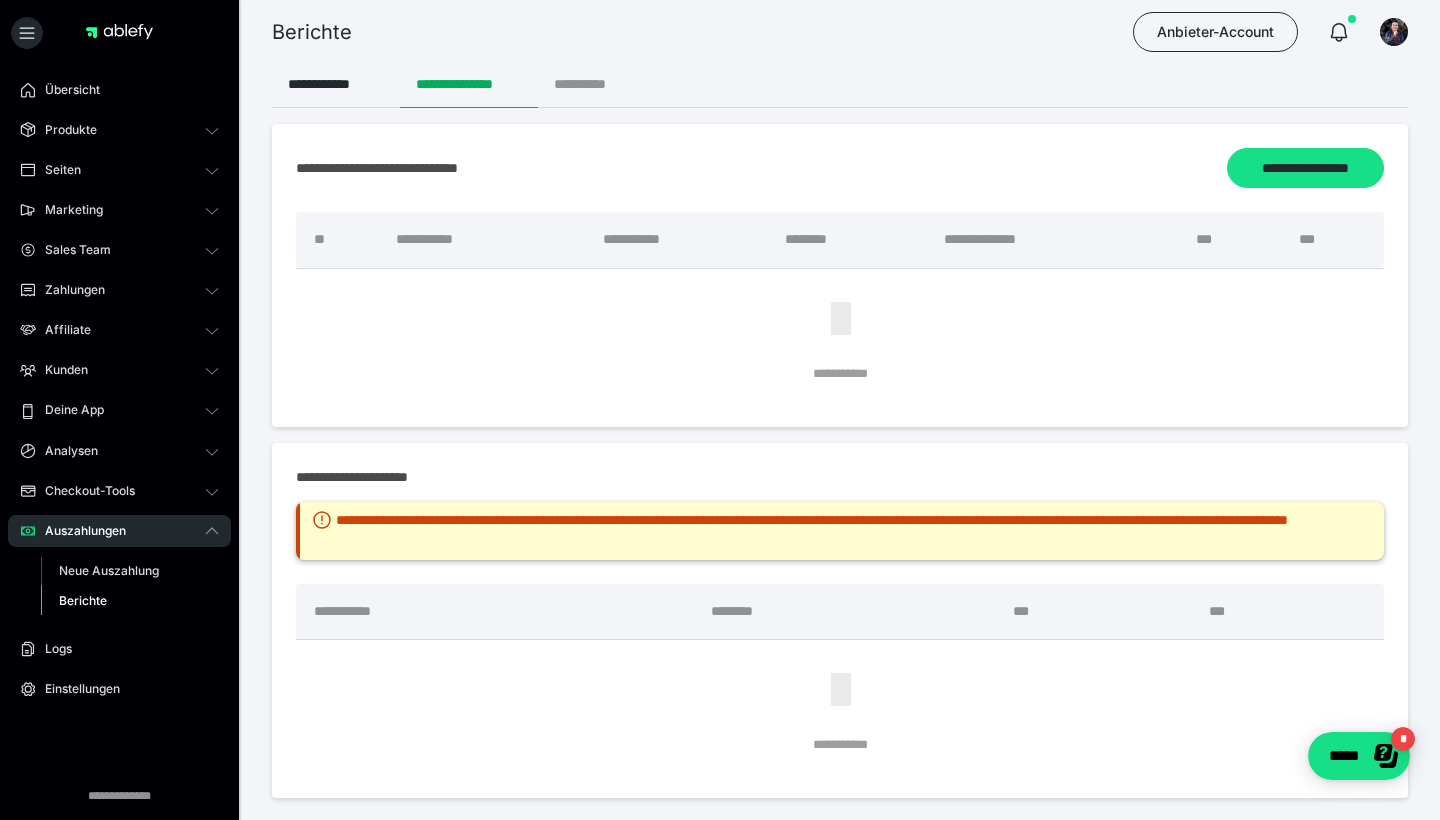 click on "**********" at bounding box center [596, 84] 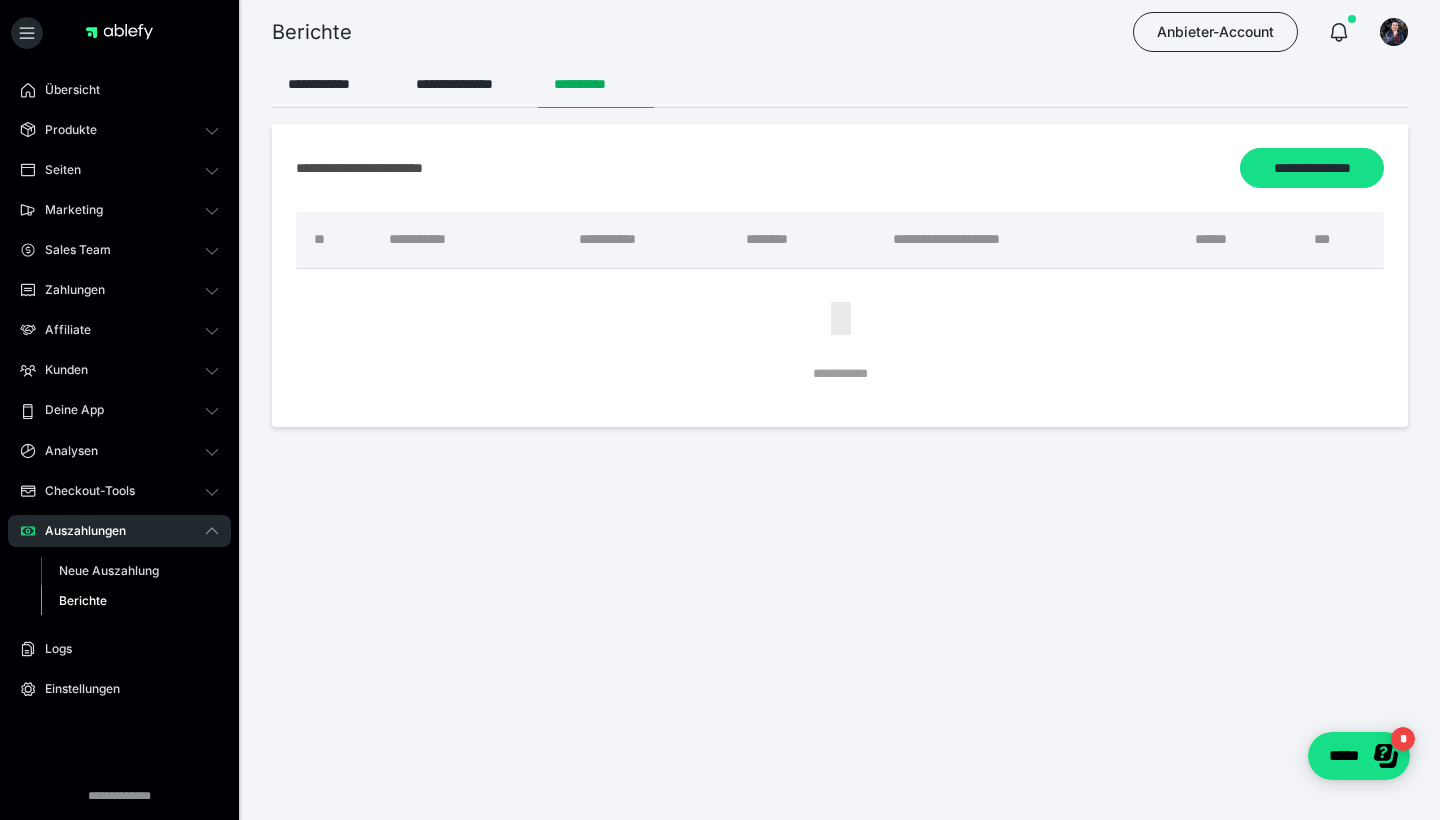 click on "**" at bounding box center (334, 240) 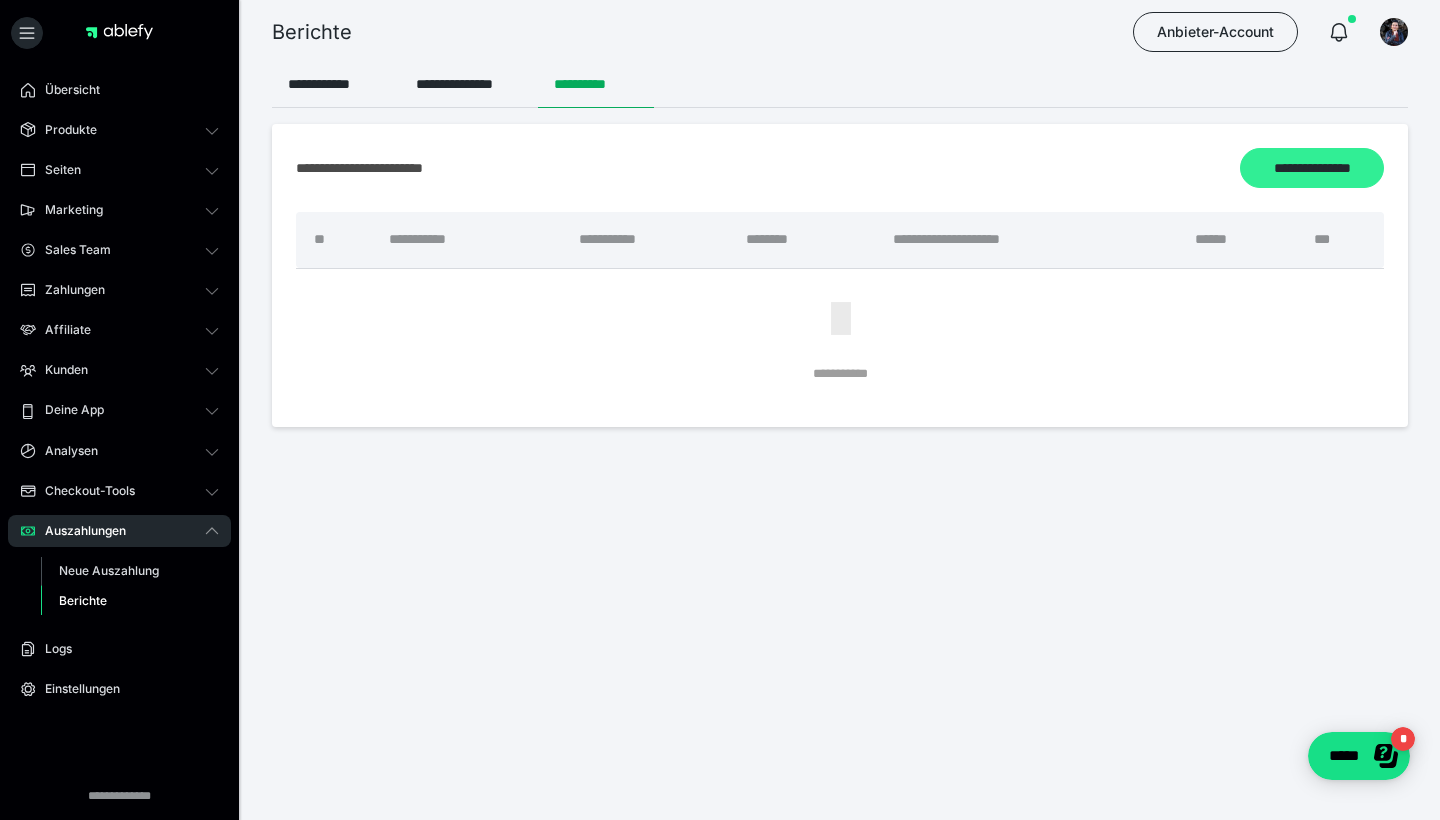 click on "**********" at bounding box center (1312, 168) 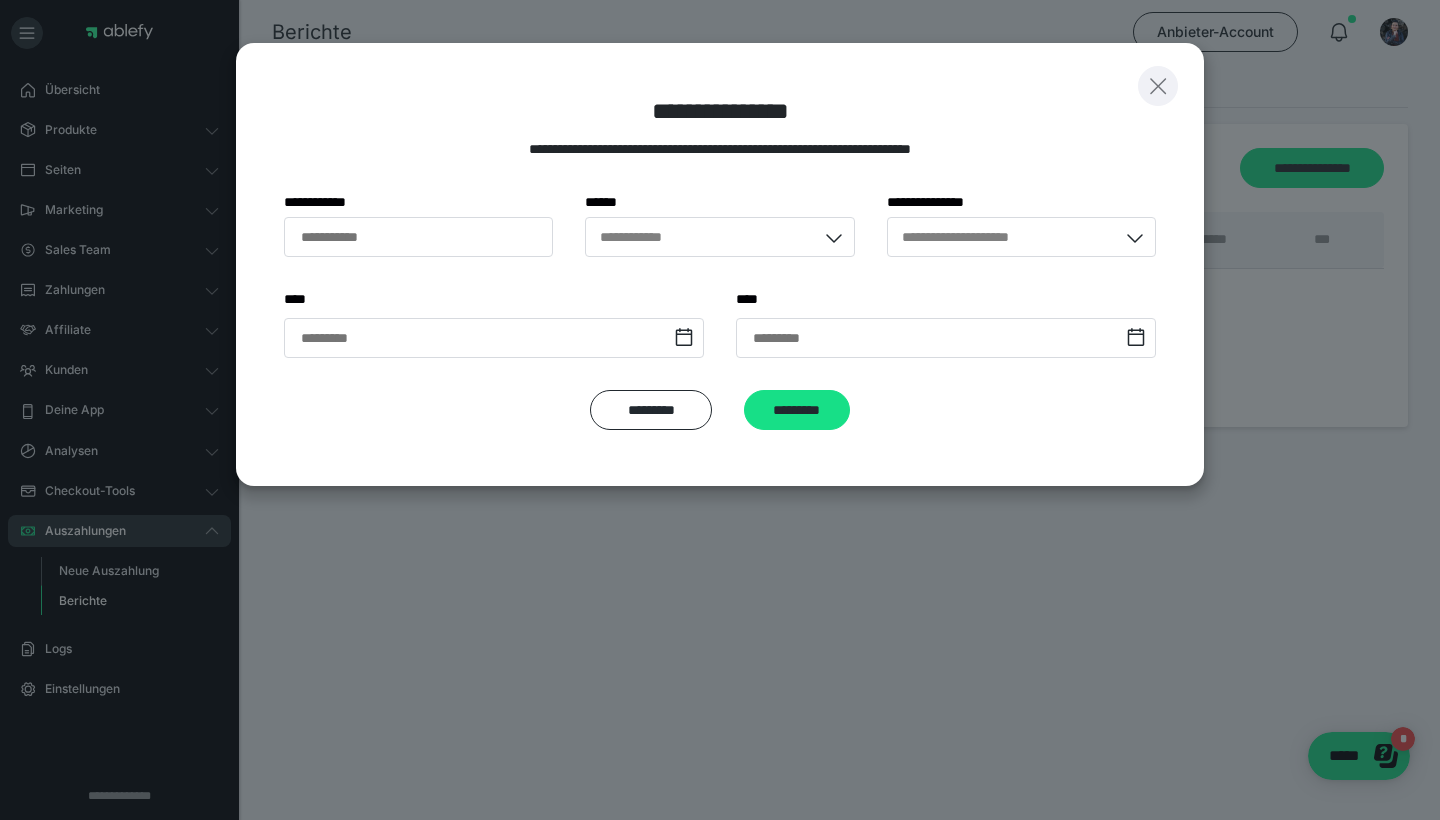 click 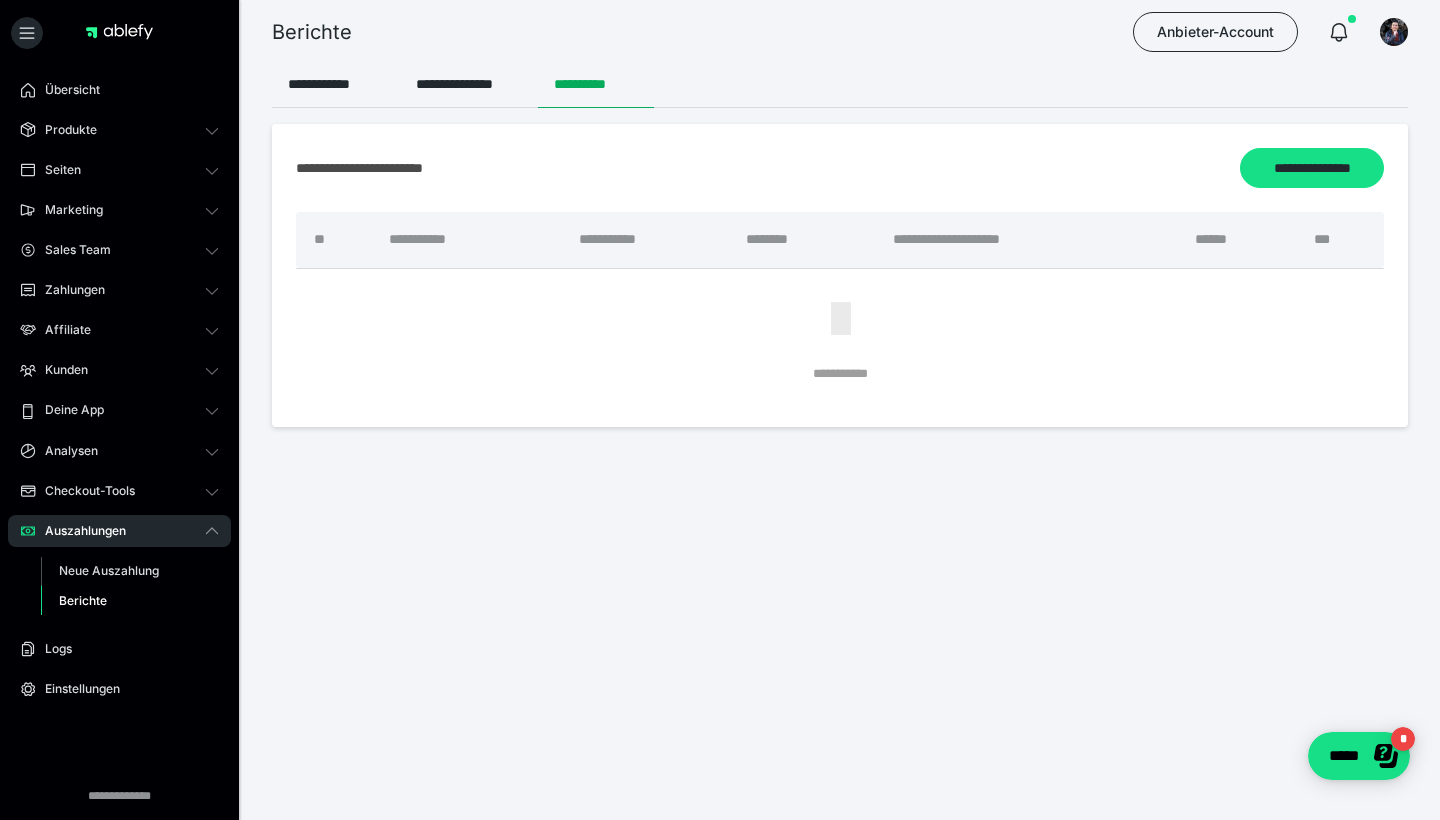click on "Berichte" at bounding box center [130, 601] 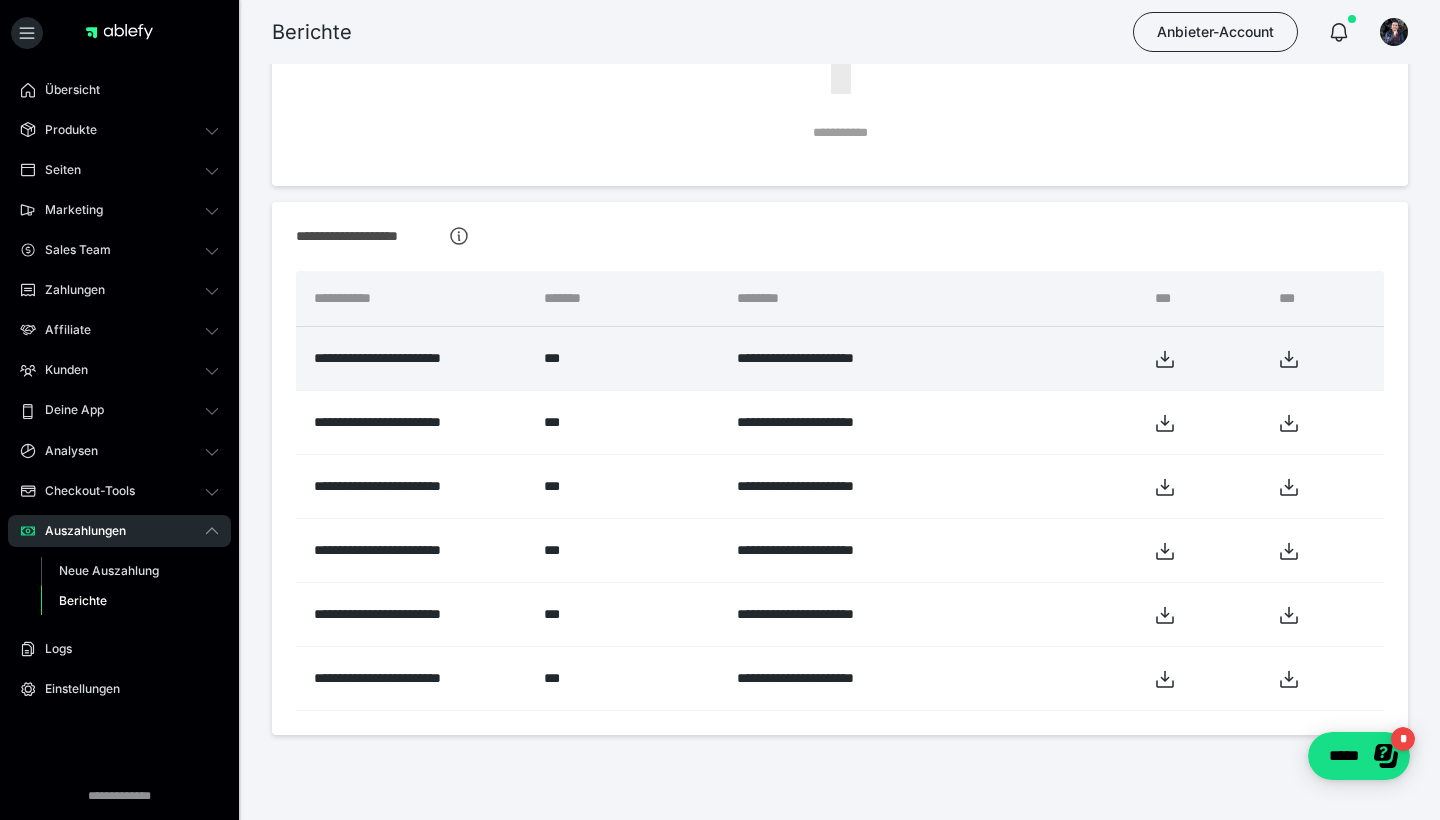scroll, scrollTop: 239, scrollLeft: 0, axis: vertical 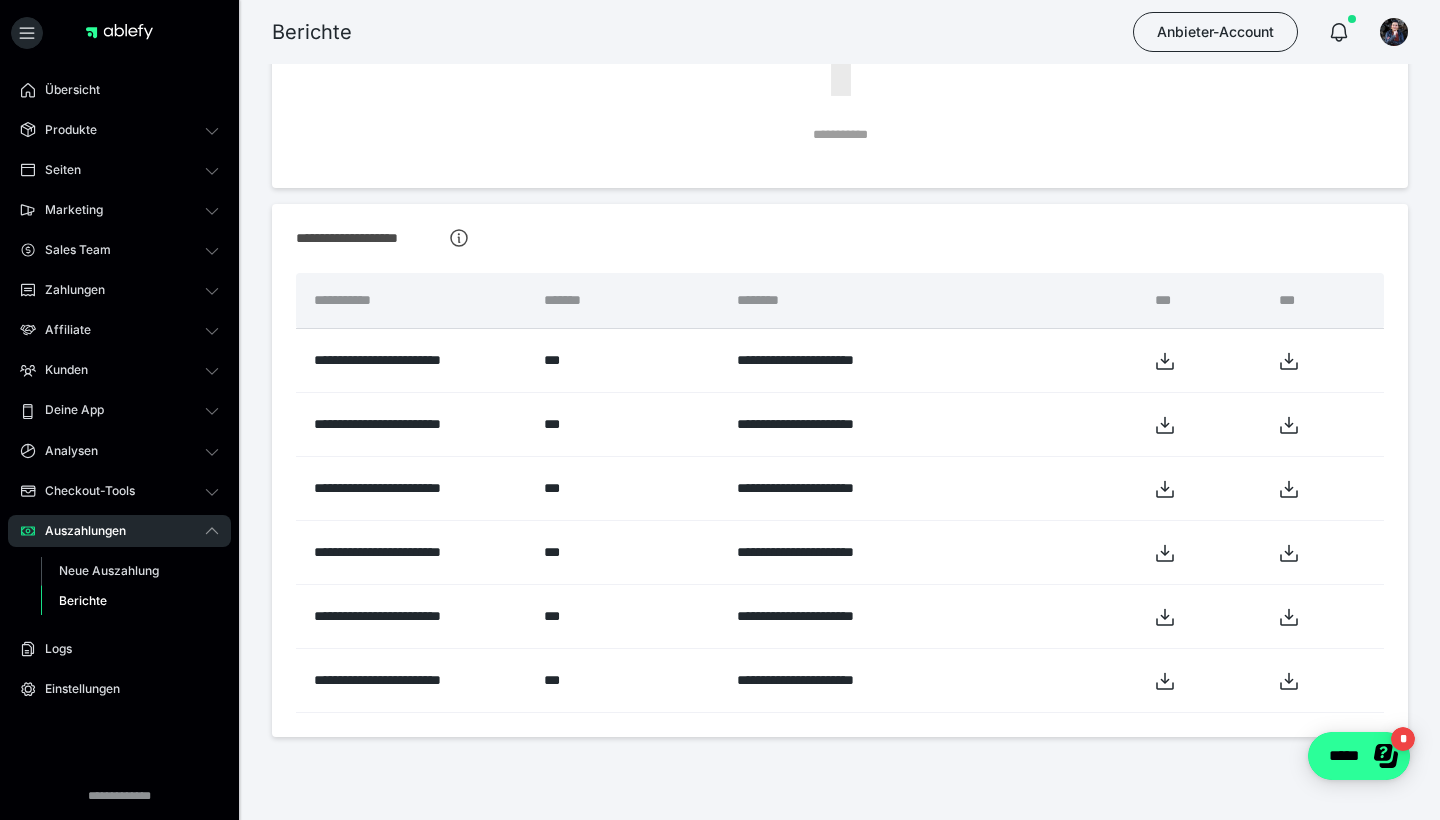 click on "*****" at bounding box center (1359, 756) 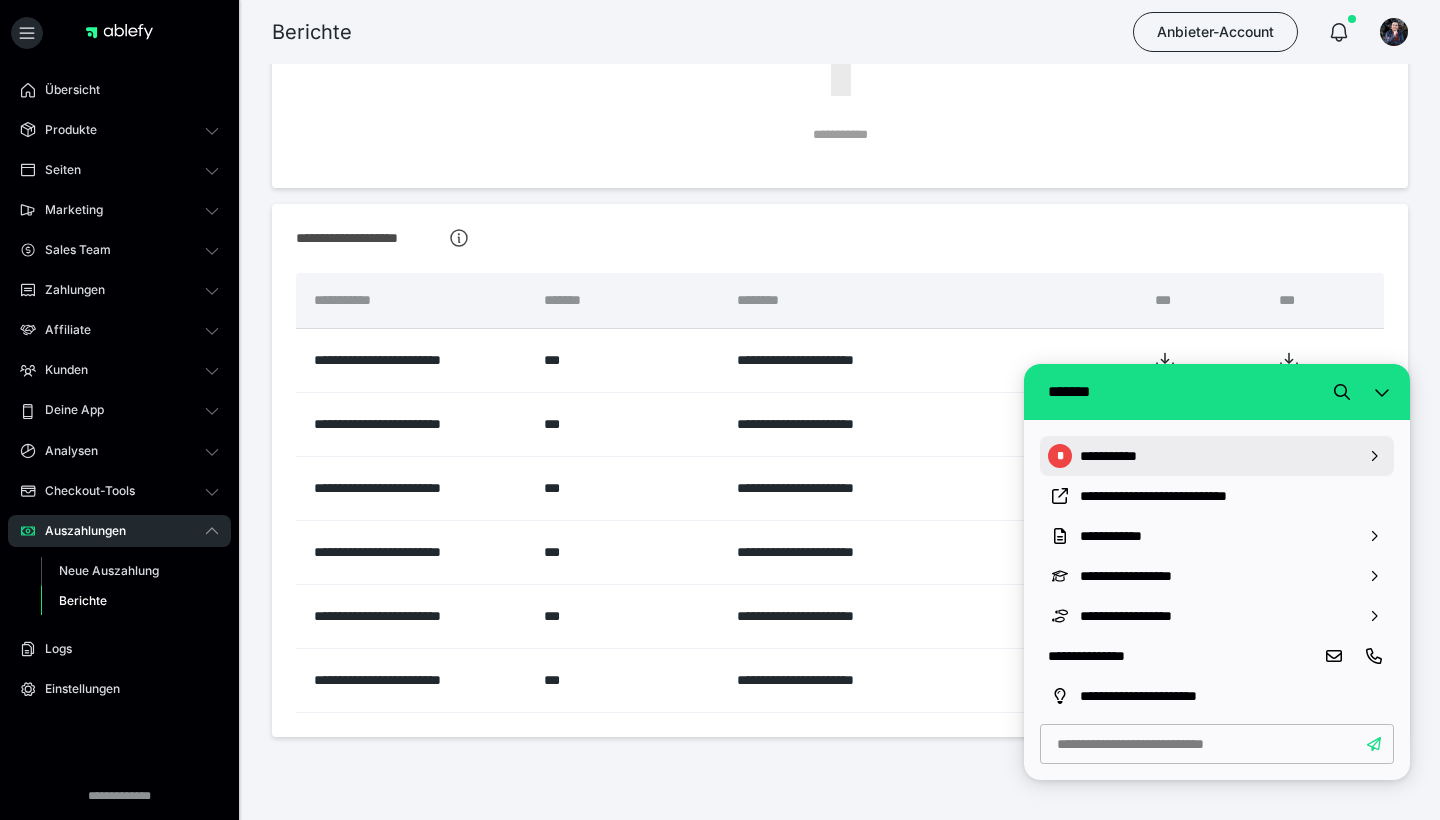 click on "**********" at bounding box center [1217, 456] 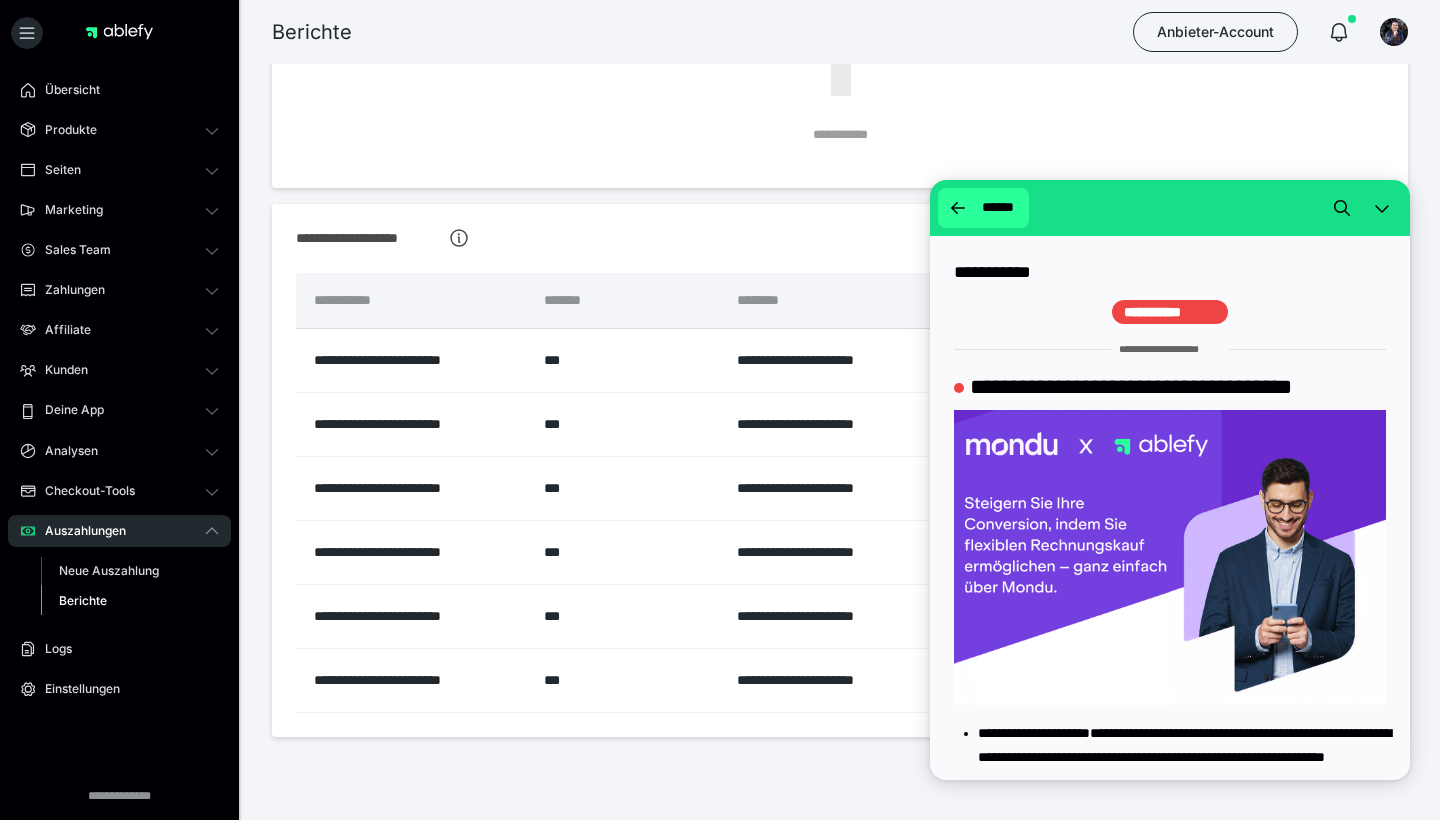 drag, startPoint x: 966, startPoint y: 212, endPoint x: 1556, endPoint y: 424, distance: 626.9322 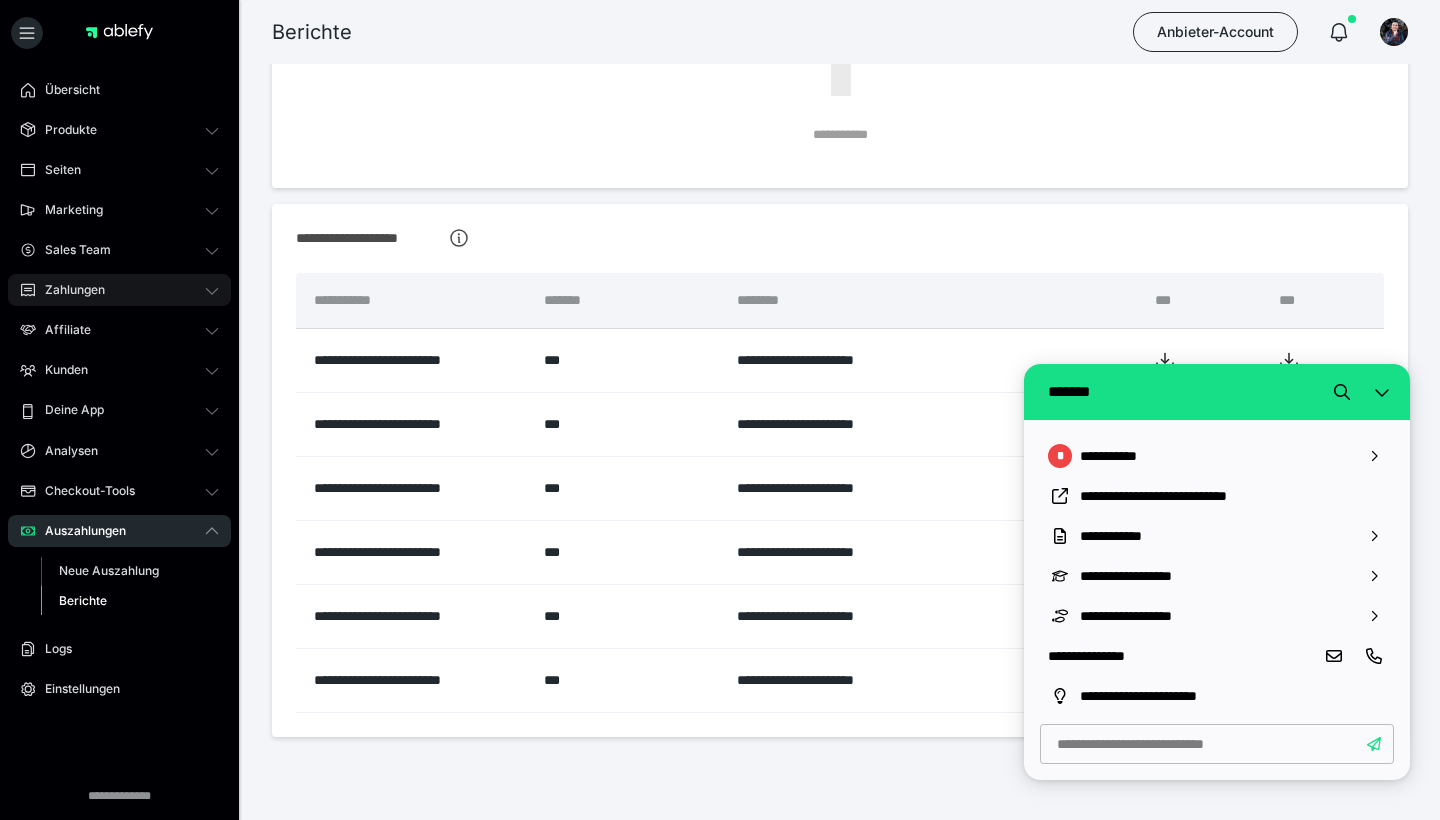 click on "Zahlungen" at bounding box center (119, 290) 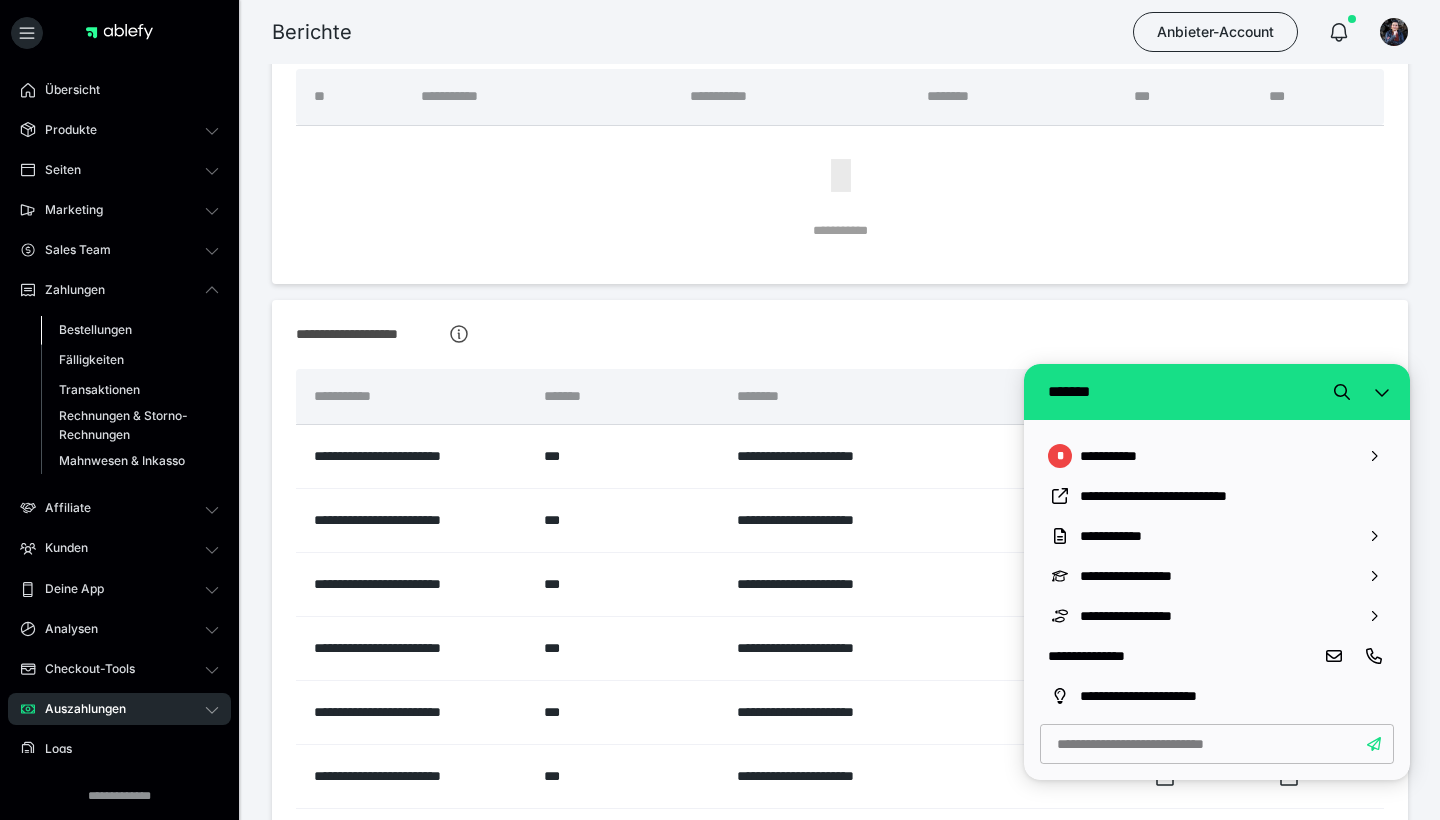 scroll, scrollTop: 141, scrollLeft: 1, axis: both 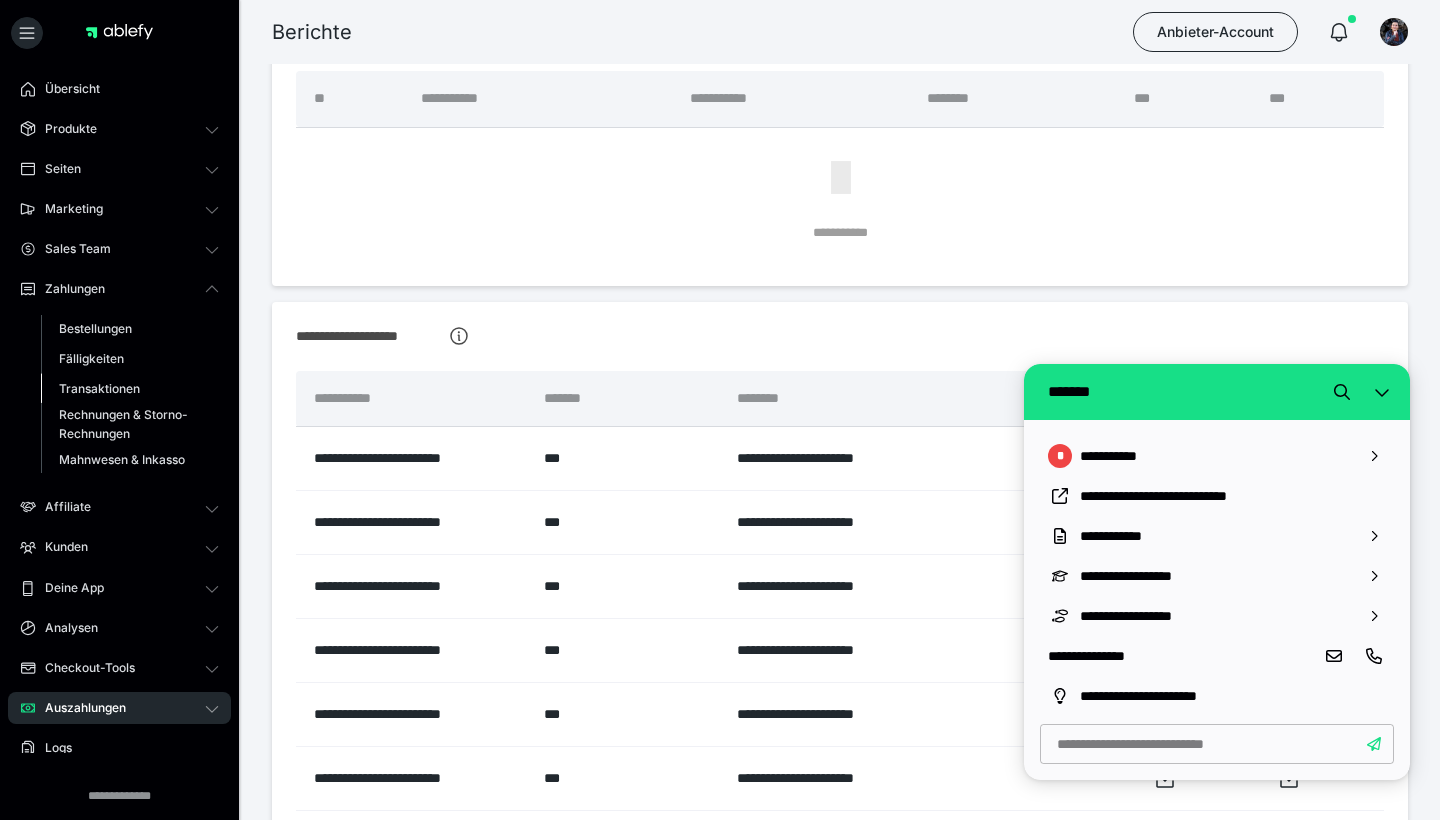 click on "Transaktionen" at bounding box center (99, 388) 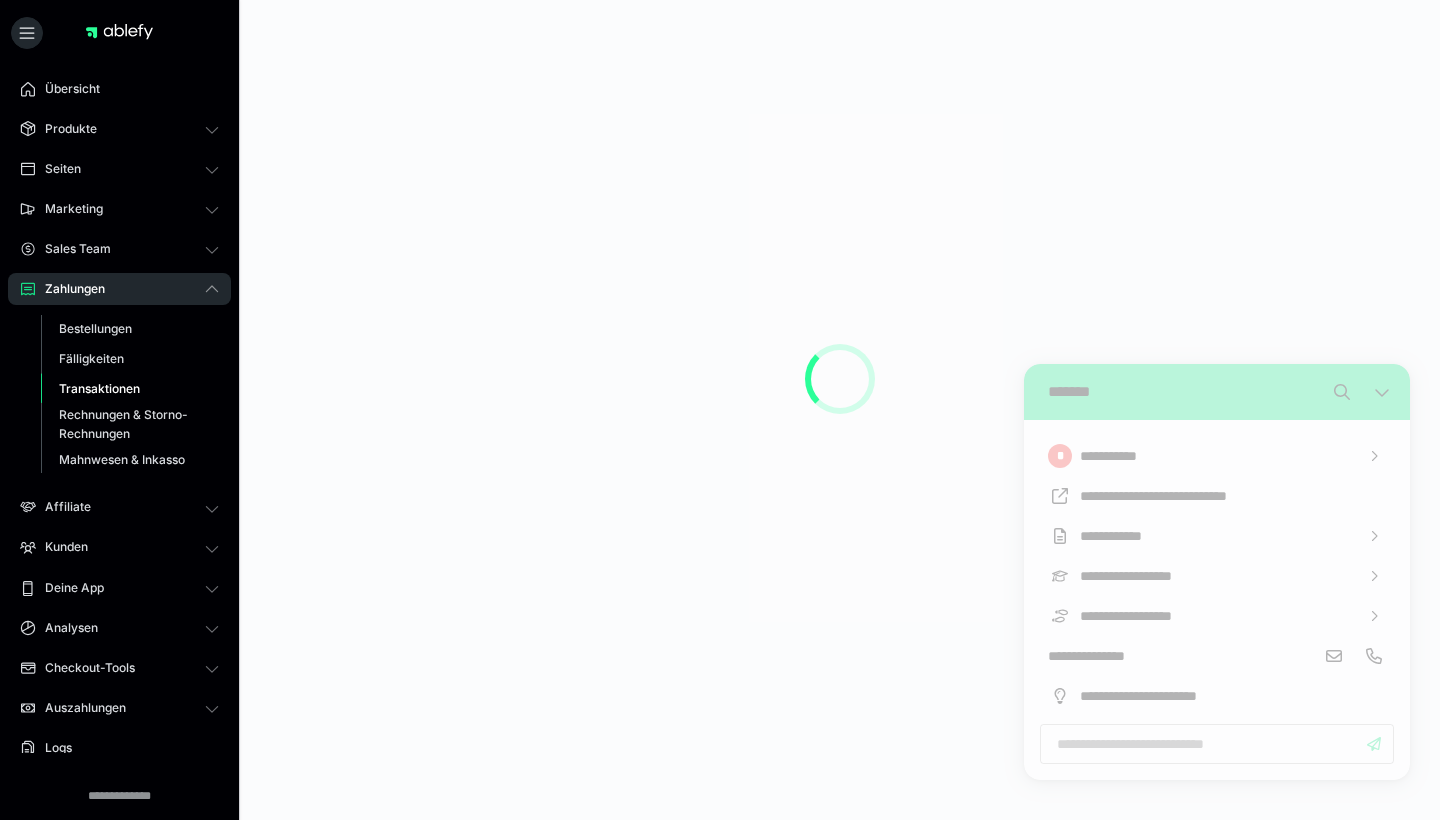 scroll, scrollTop: 0, scrollLeft: 0, axis: both 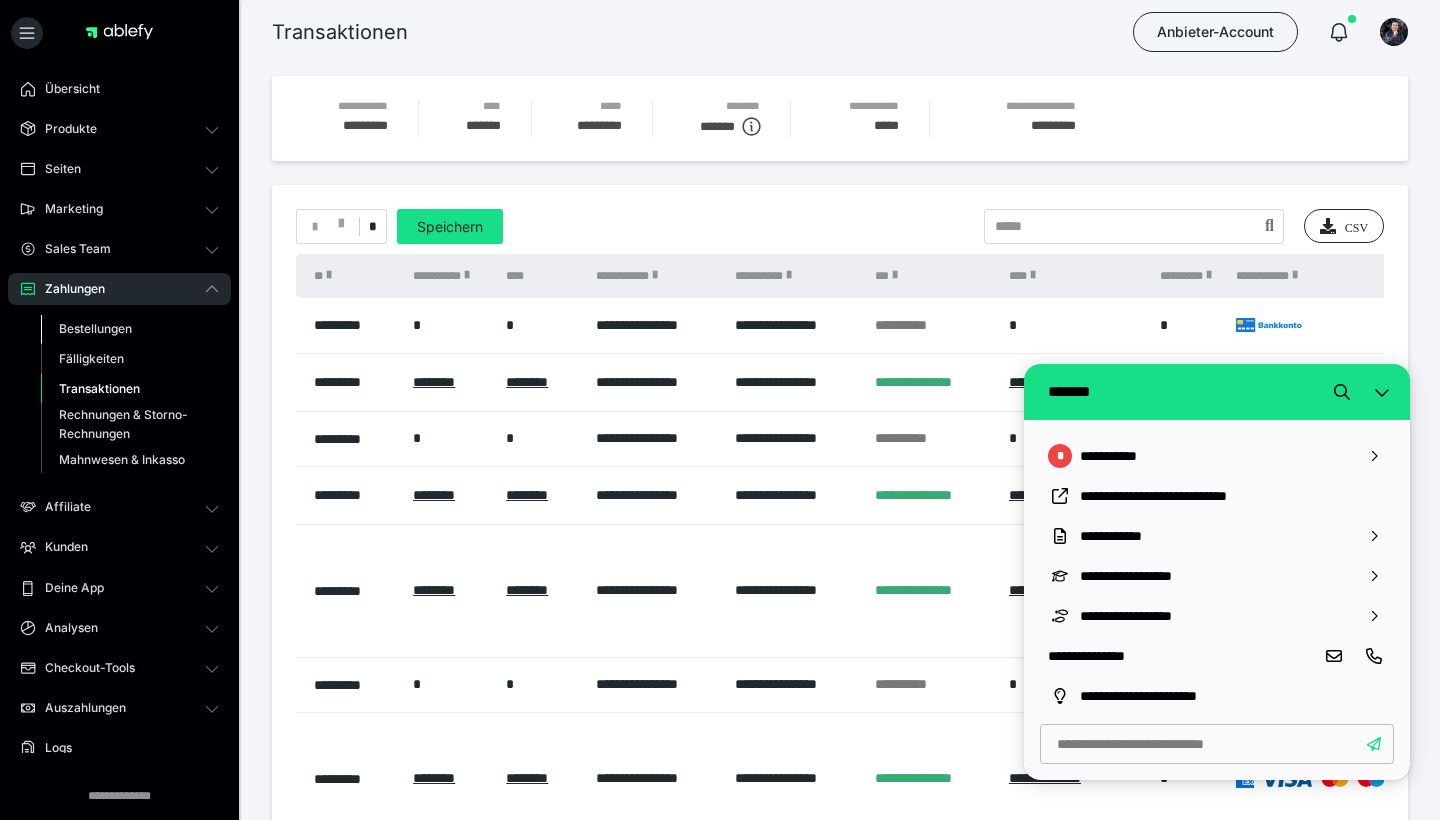 click on "Bestellungen" at bounding box center (95, 328) 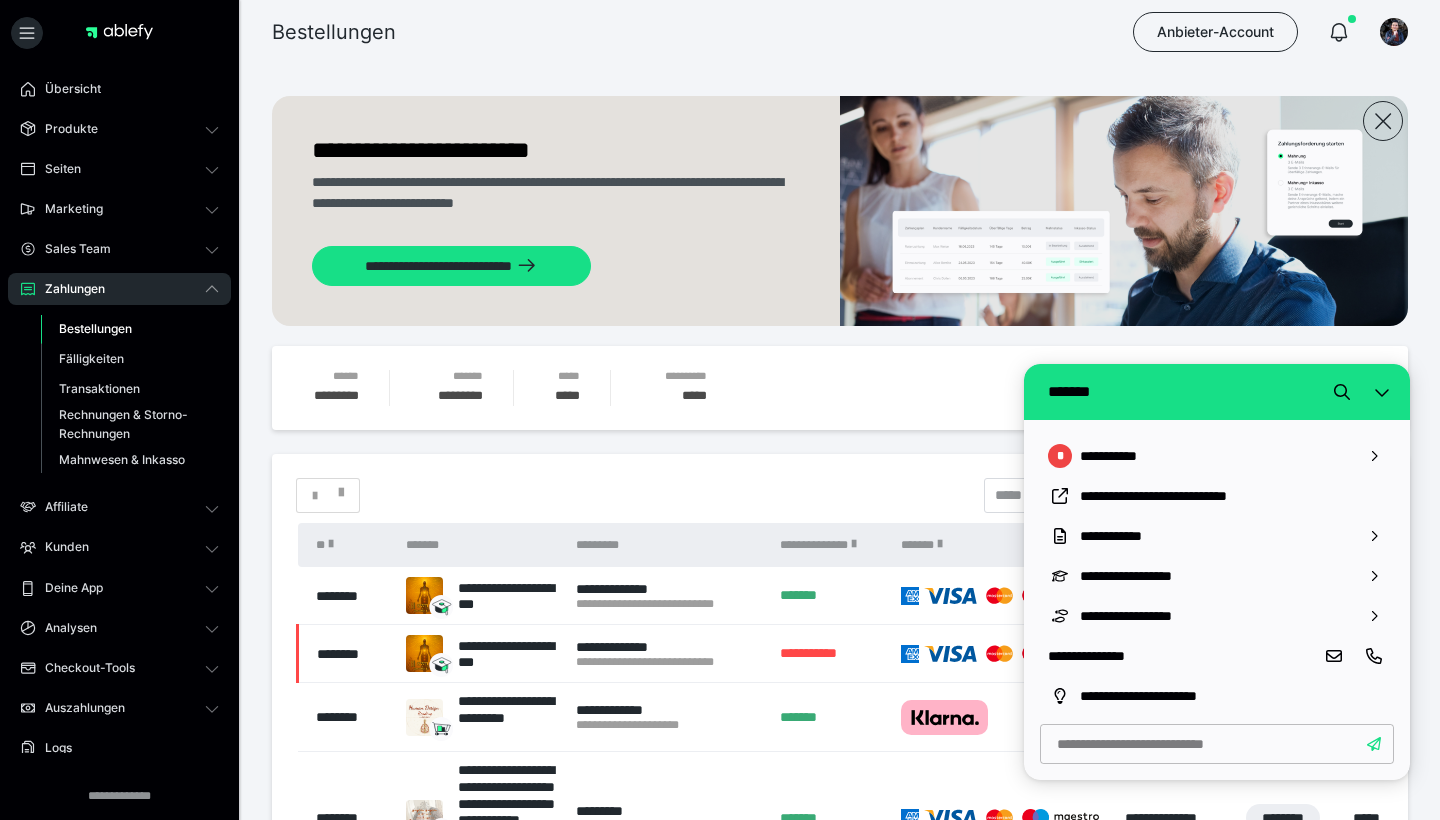 drag, startPoint x: 1384, startPoint y: 394, endPoint x: 1365, endPoint y: 377, distance: 25.495098 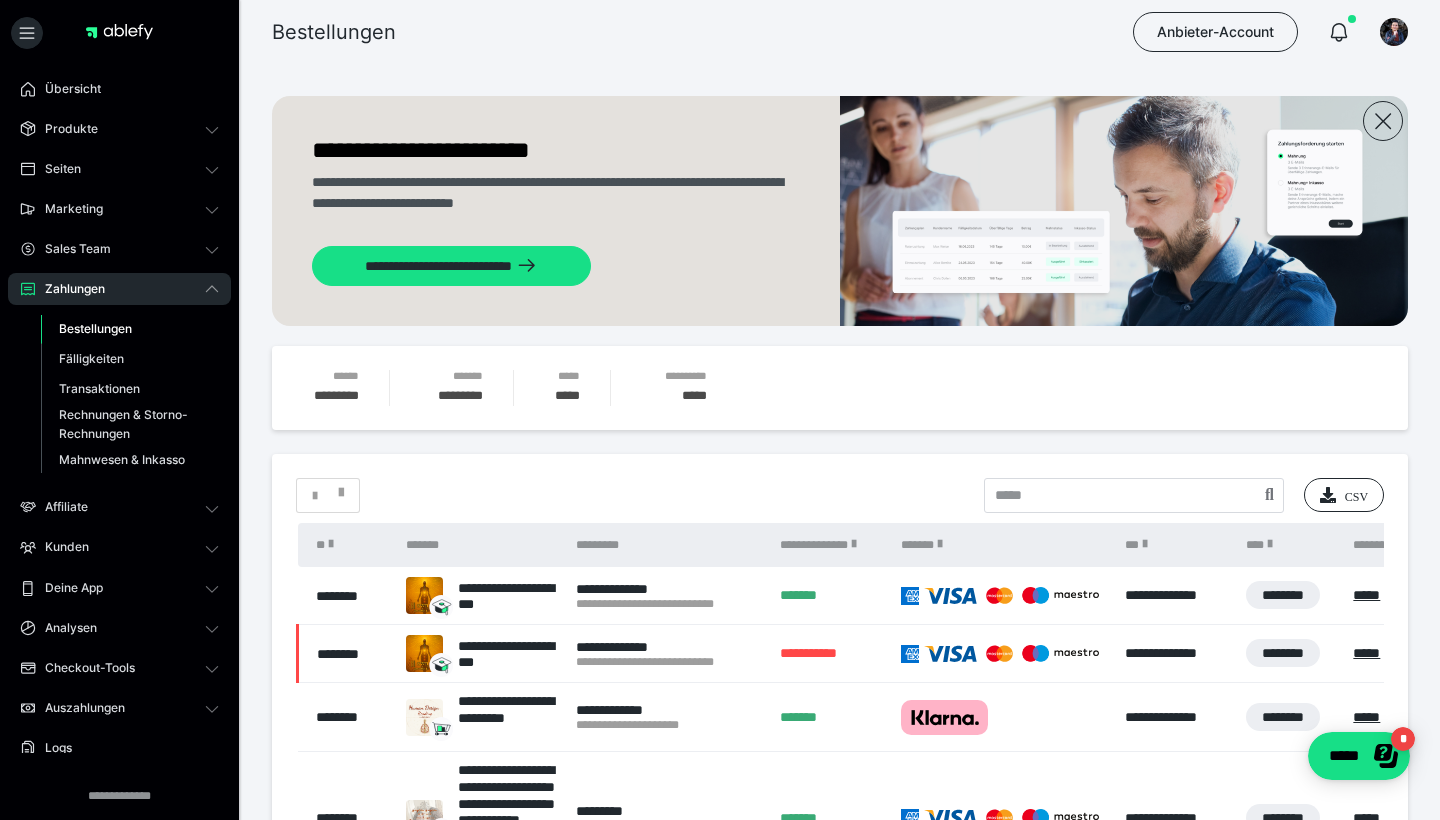 scroll, scrollTop: 0, scrollLeft: 0, axis: both 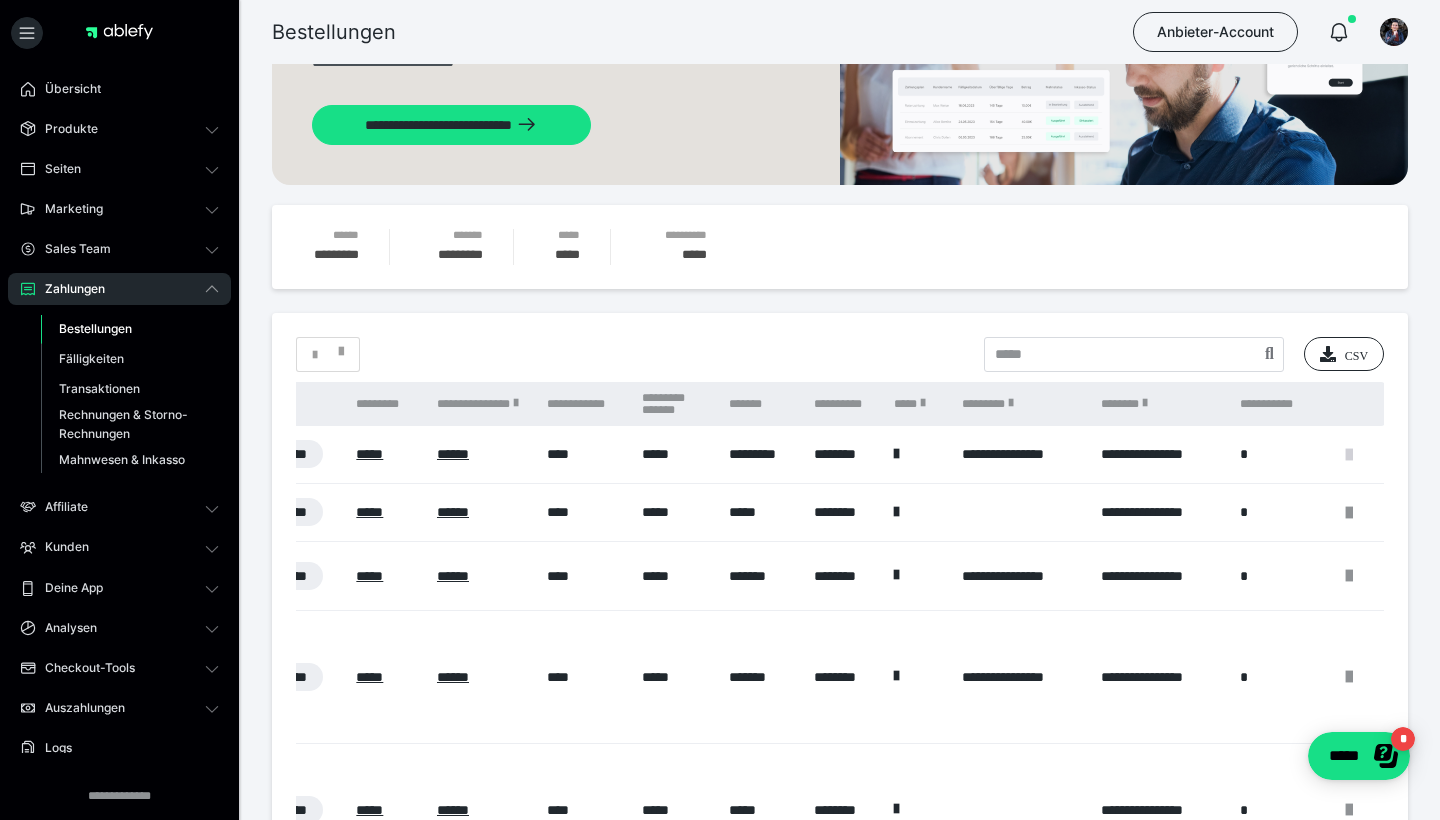 click at bounding box center (1349, 455) 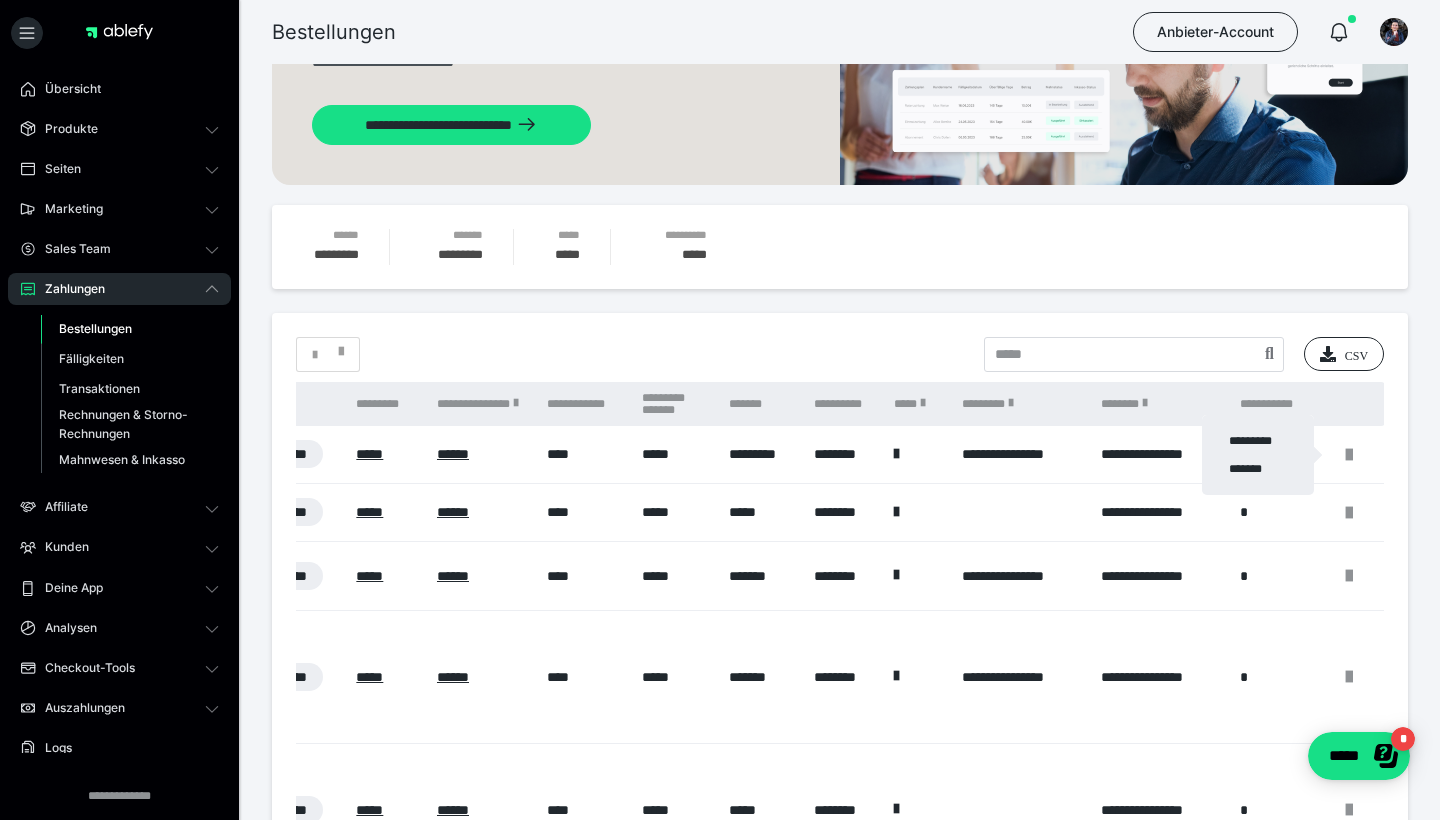click at bounding box center (720, 410) 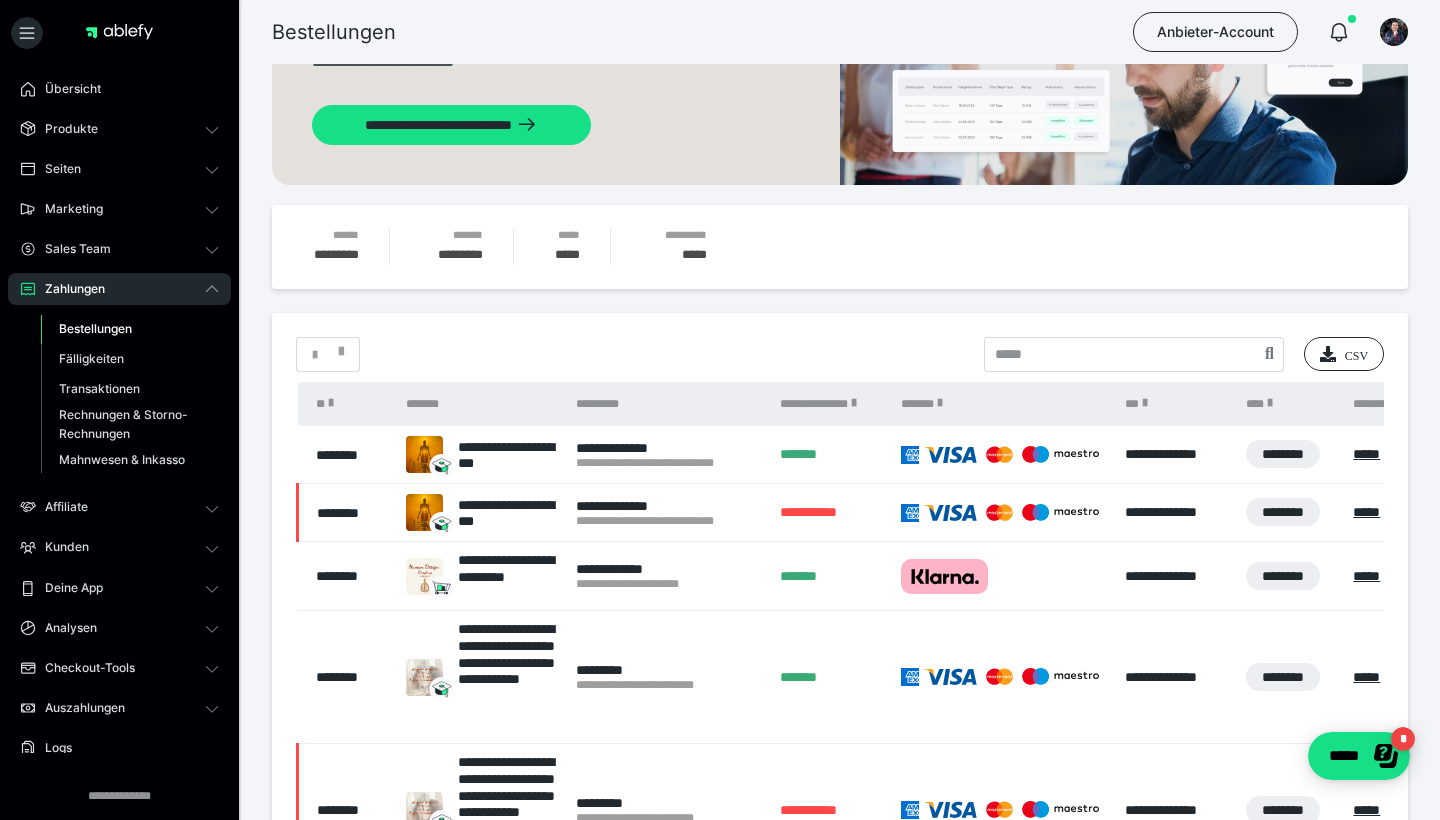 scroll, scrollTop: 0, scrollLeft: 0, axis: both 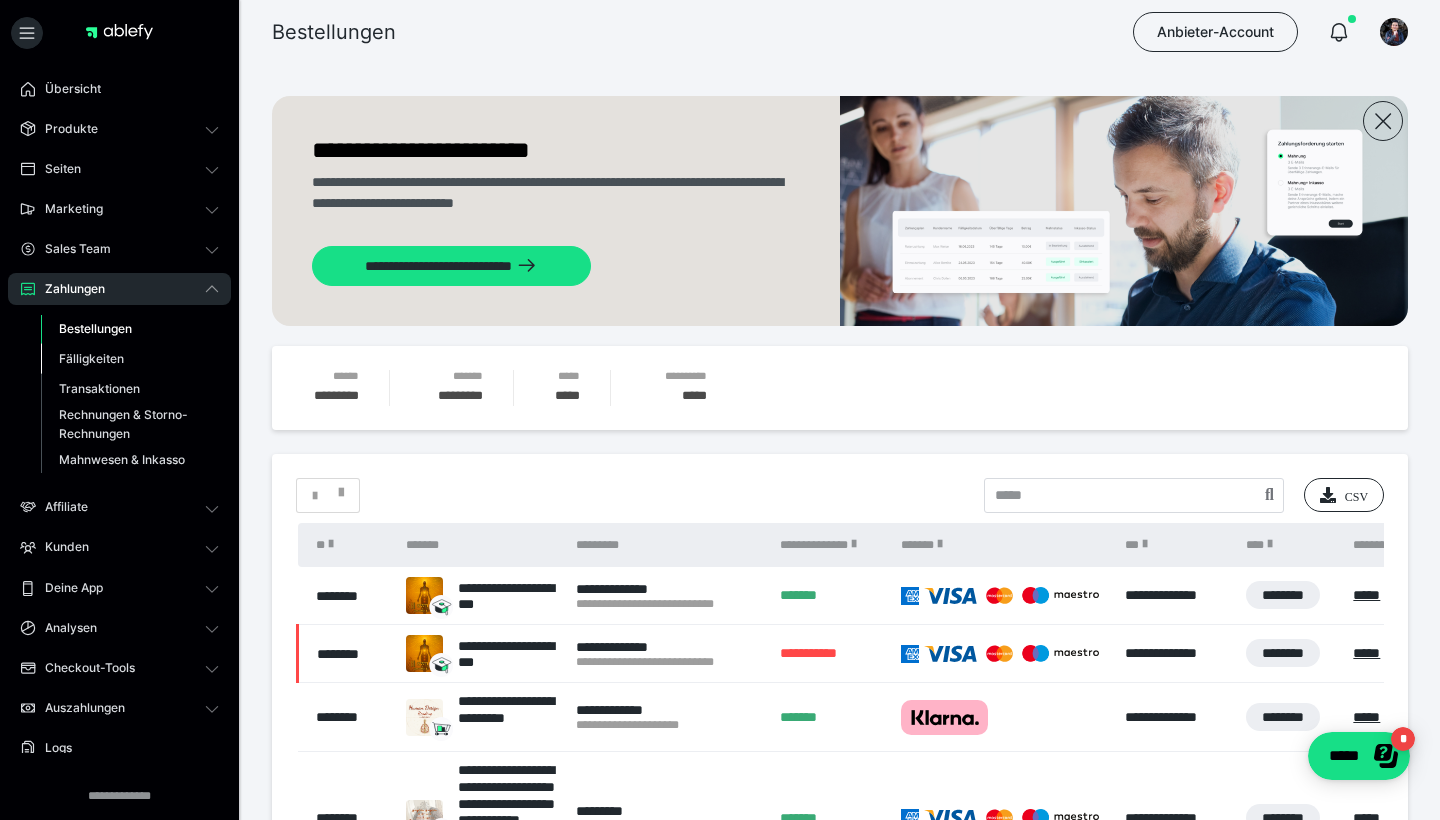 click on "Fälligkeiten" at bounding box center [91, 358] 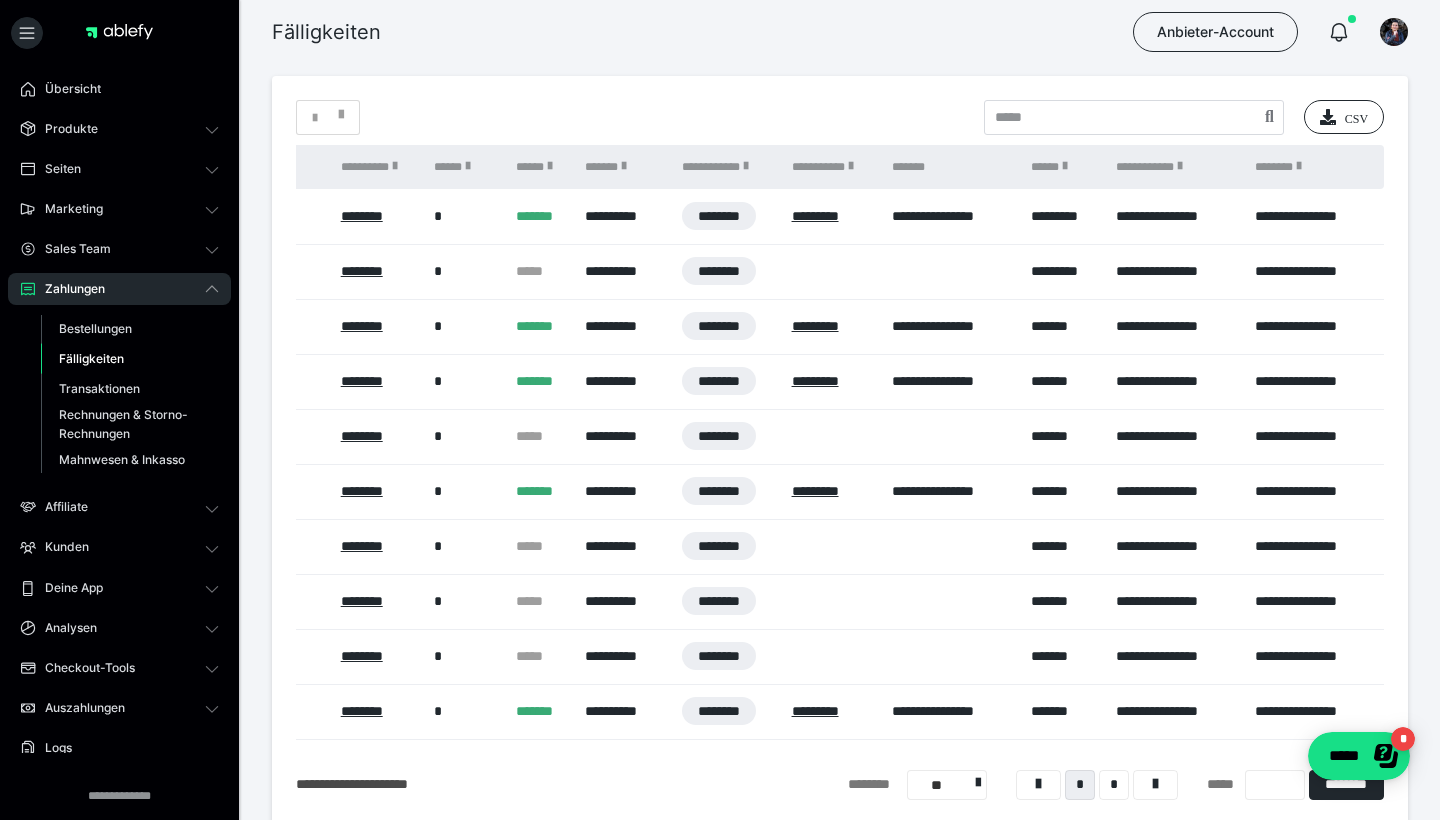 scroll, scrollTop: 0, scrollLeft: 64, axis: horizontal 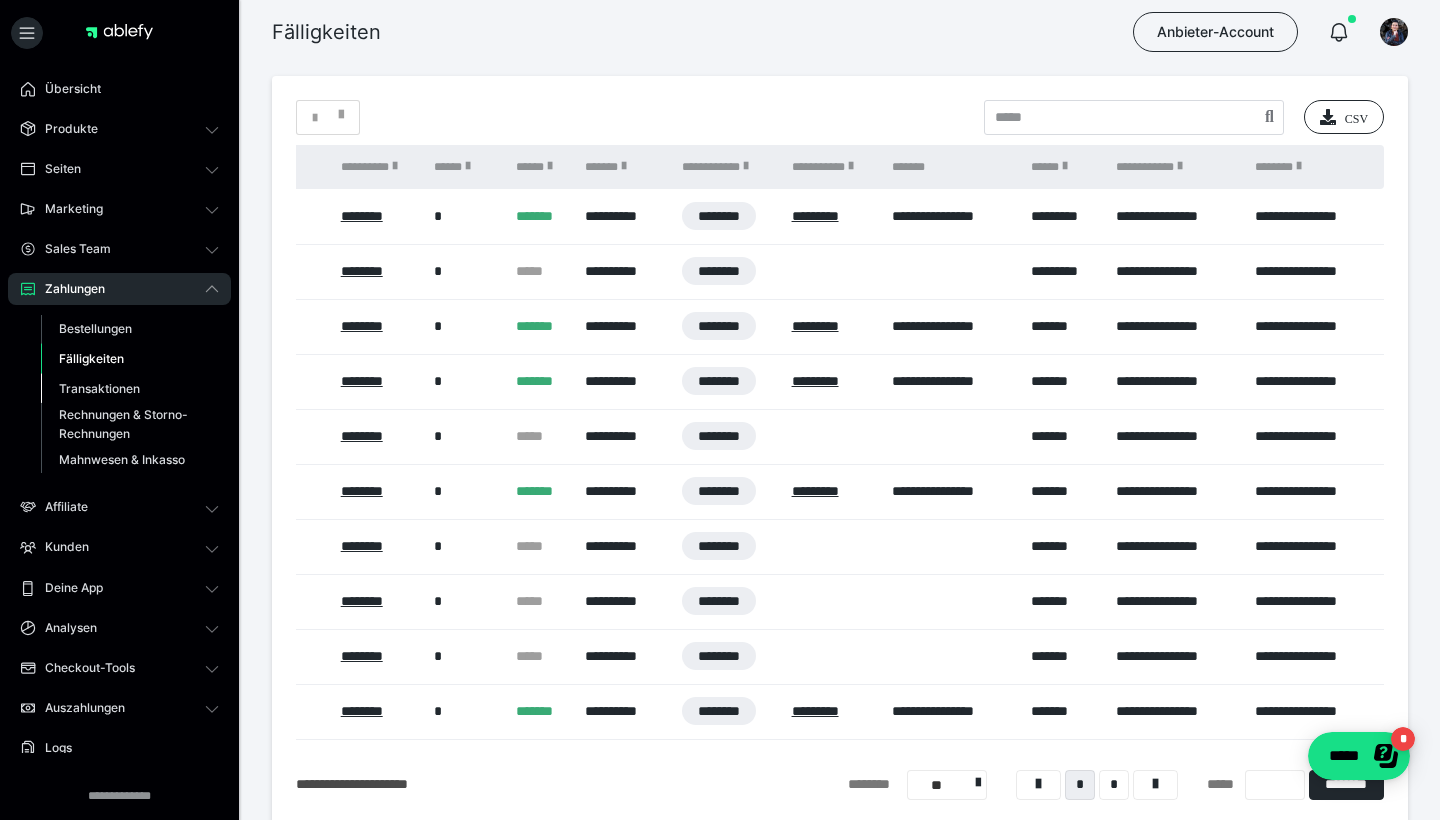 click on "Transaktionen" at bounding box center [99, 388] 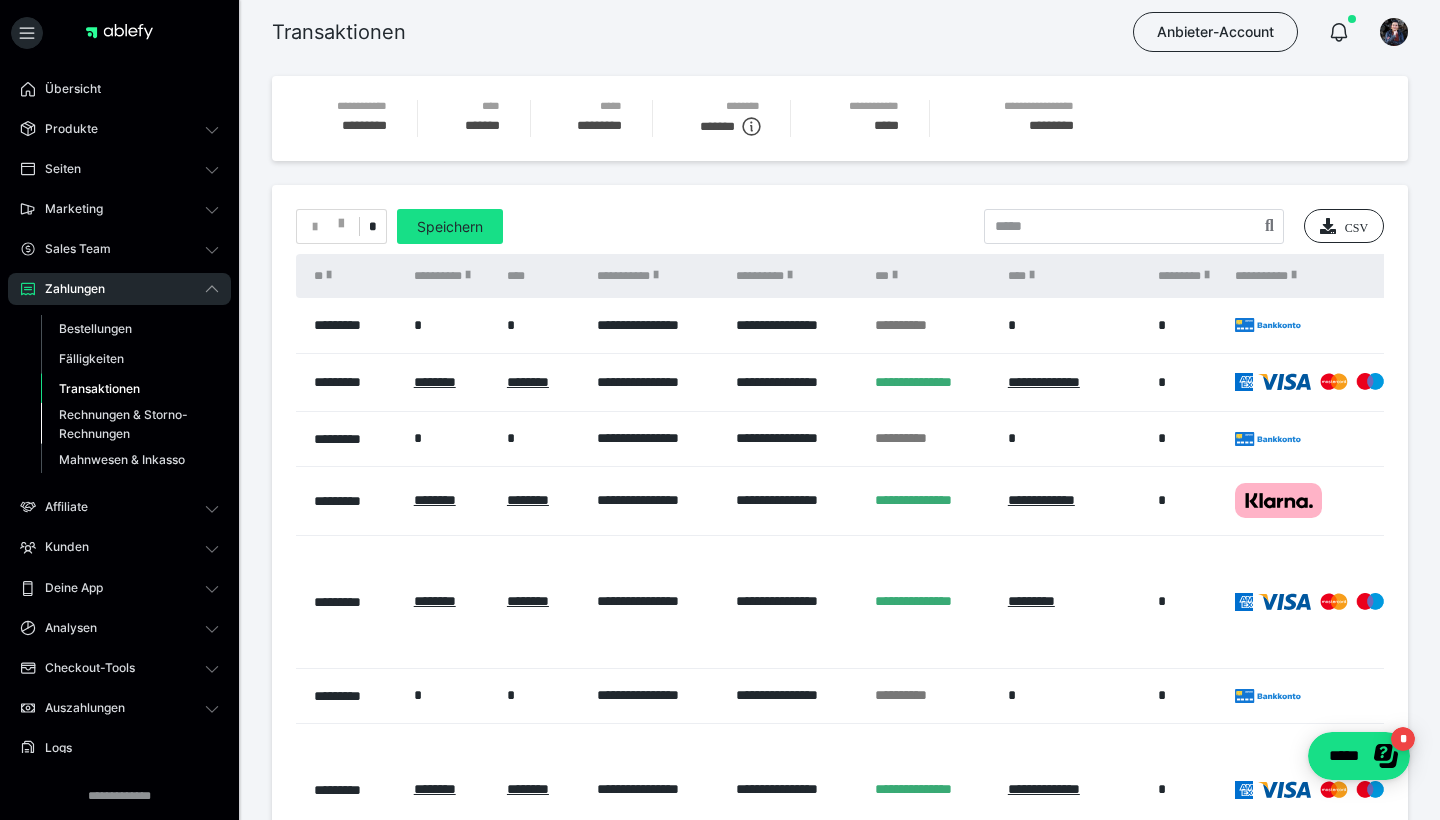 click on "Rechnungen & Storno-Rechnungen" at bounding box center [126, 424] 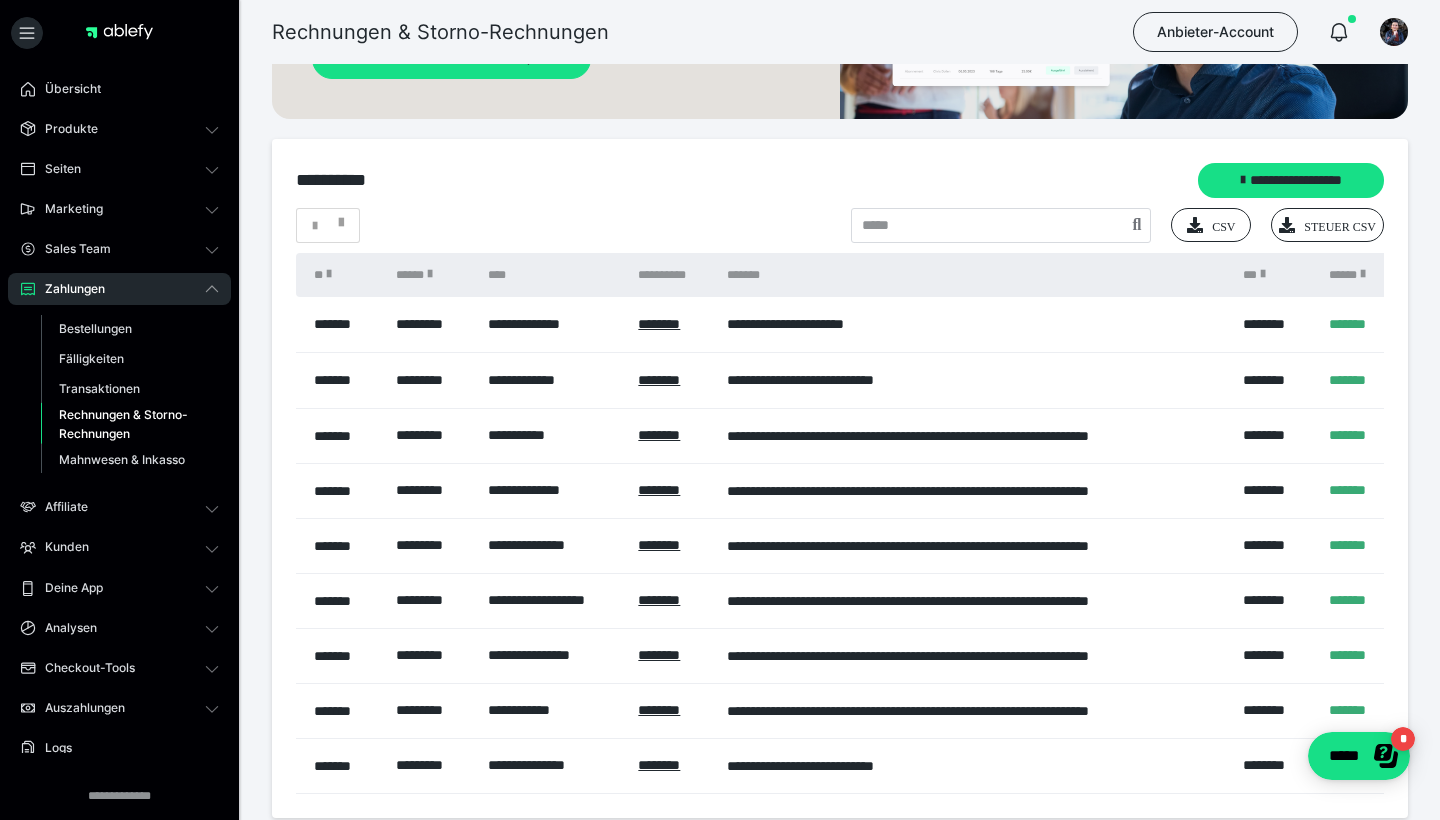 scroll, scrollTop: 207, scrollLeft: 0, axis: vertical 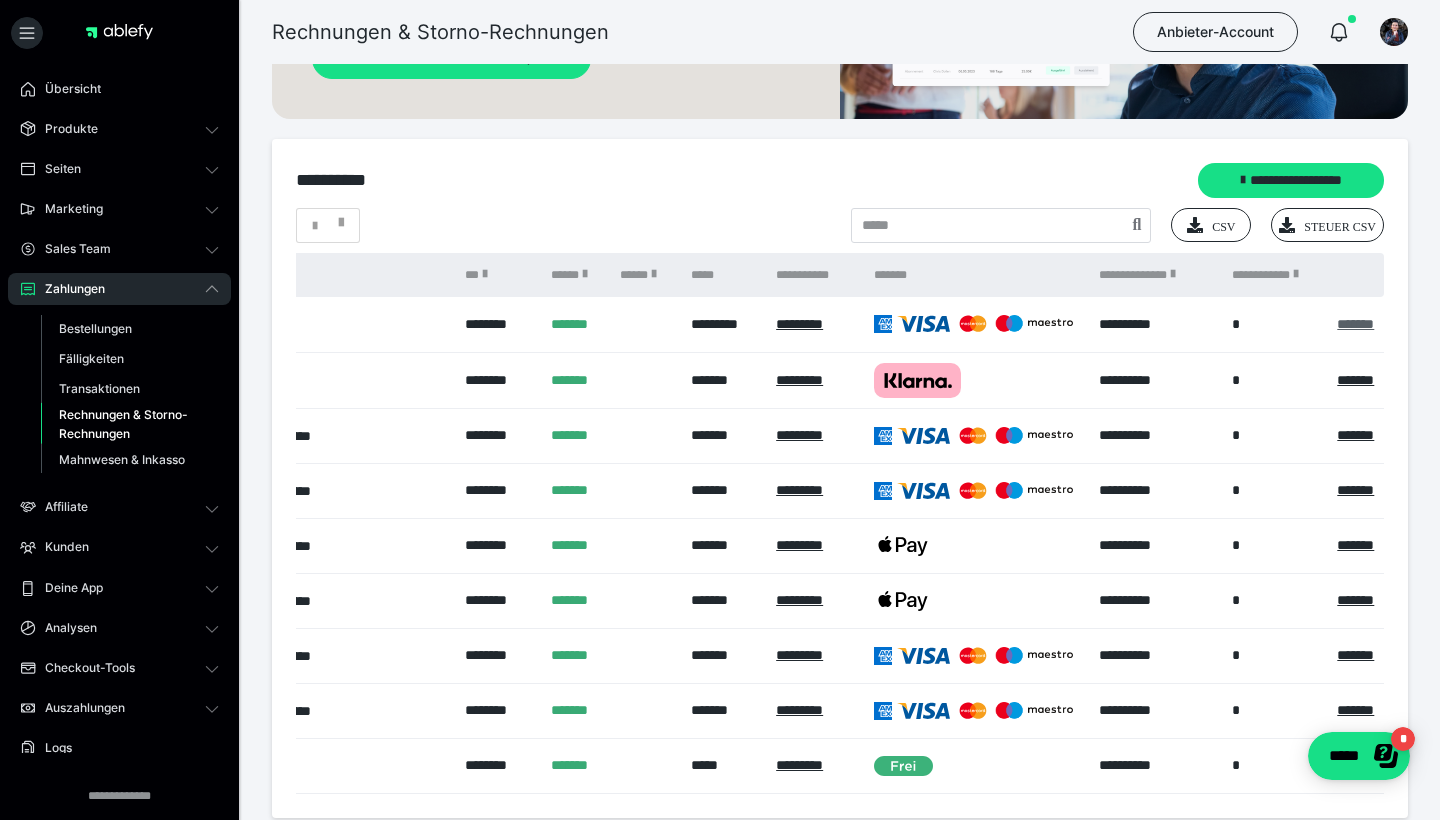 click on "*******" at bounding box center (1355, 324) 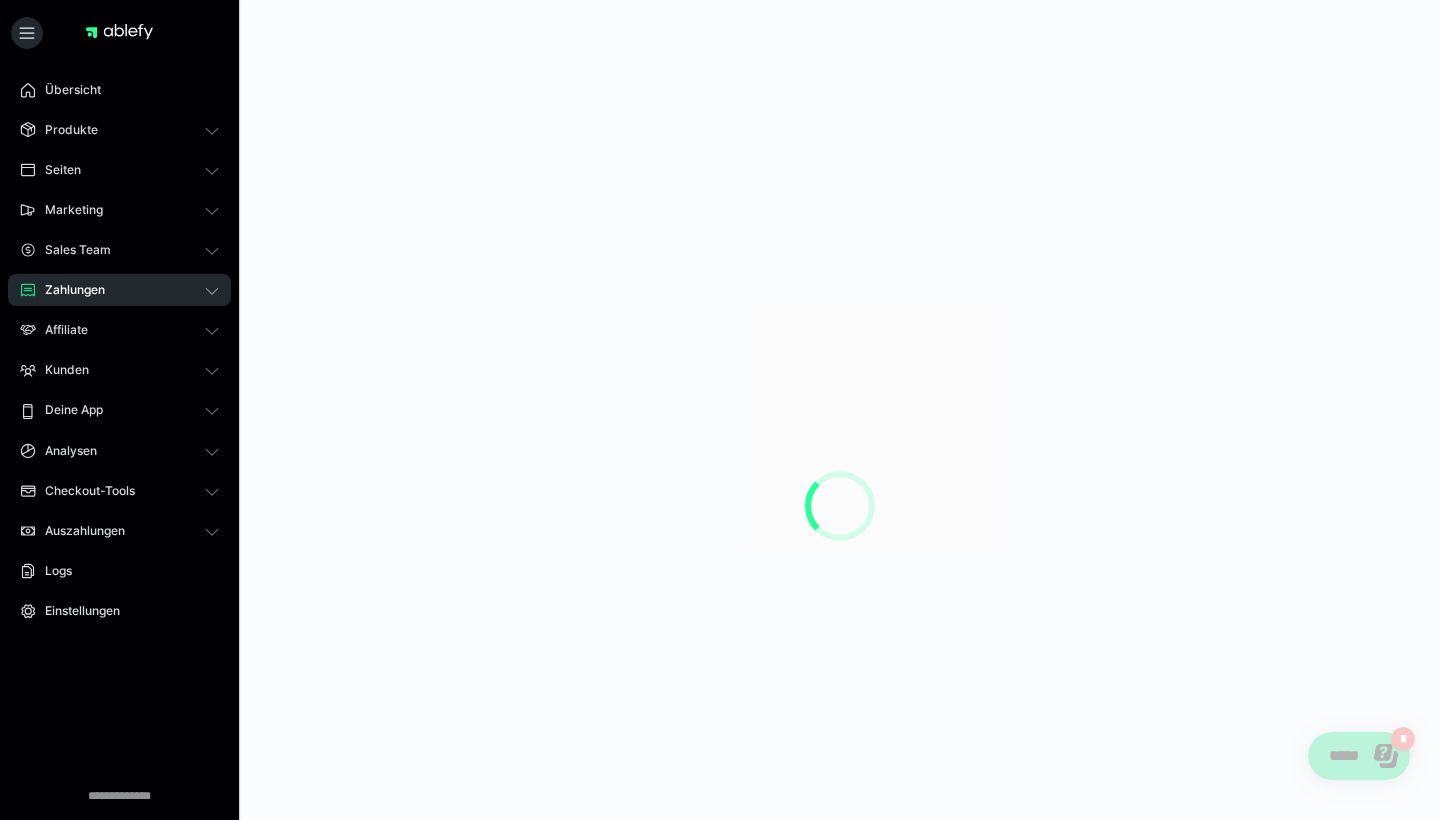 scroll, scrollTop: 0, scrollLeft: 0, axis: both 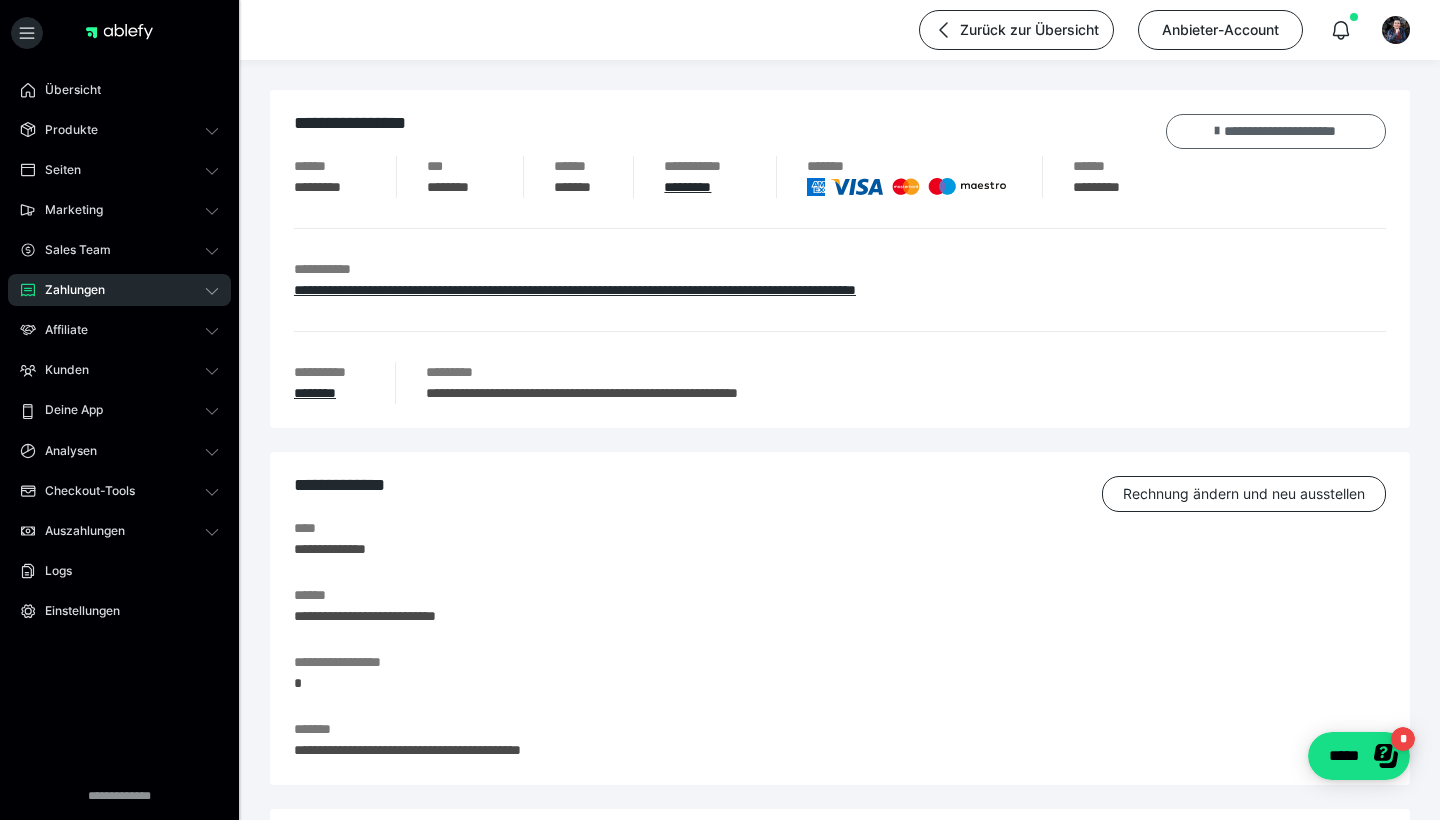 click on "**********" at bounding box center (1276, 131) 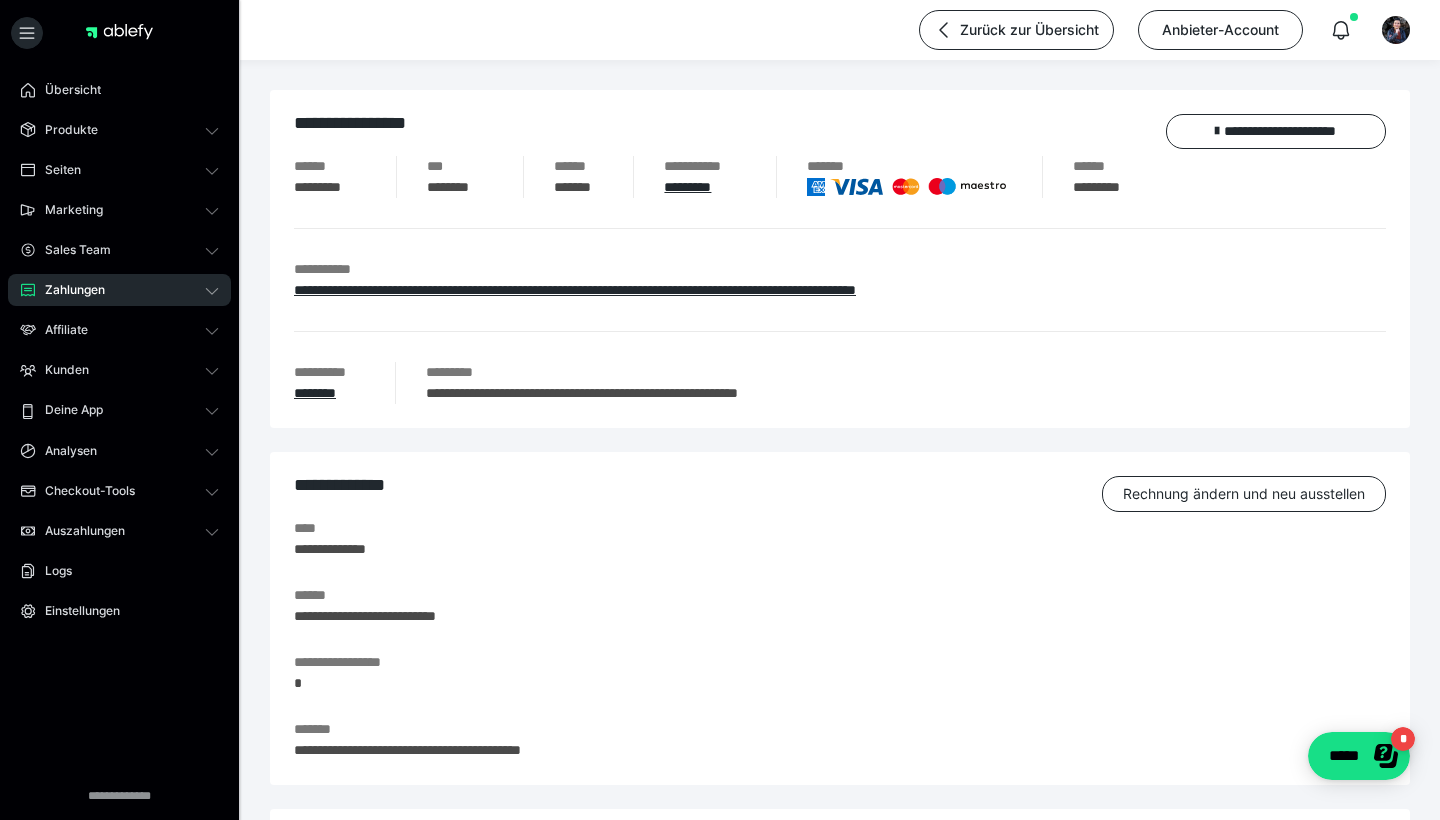scroll, scrollTop: 0, scrollLeft: 0, axis: both 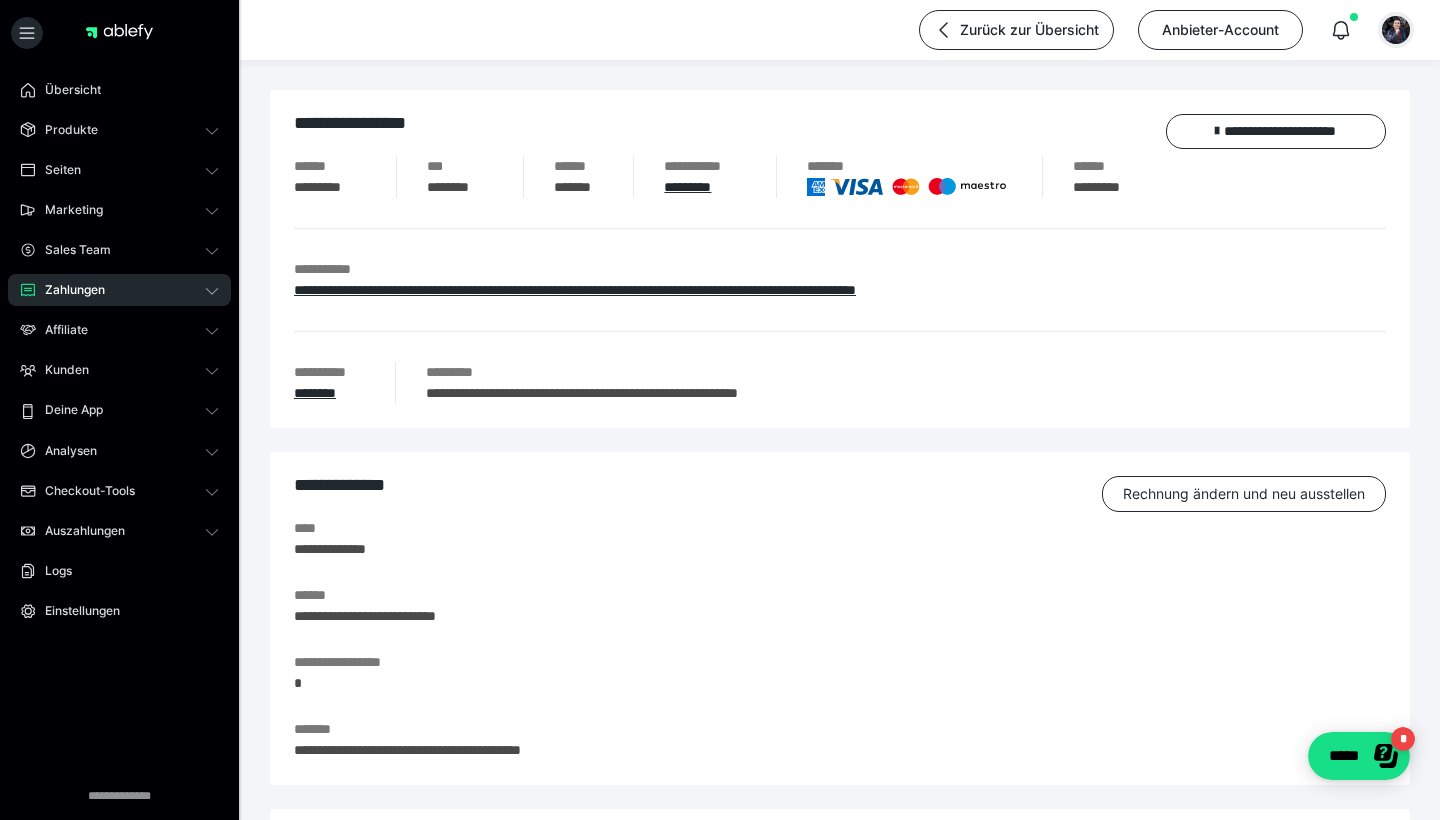 click at bounding box center [1396, 30] 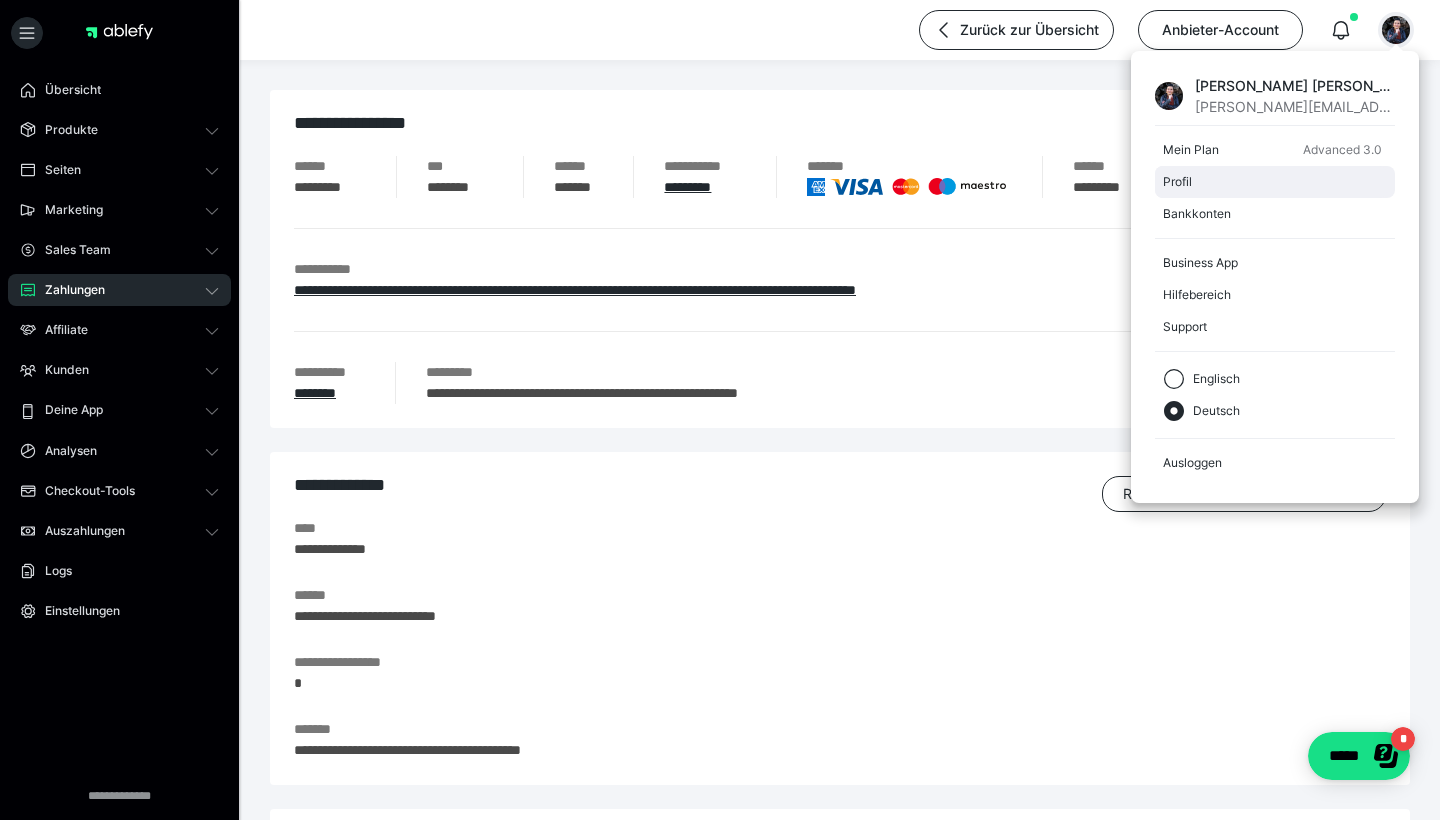 click on "Profil" at bounding box center [1271, 182] 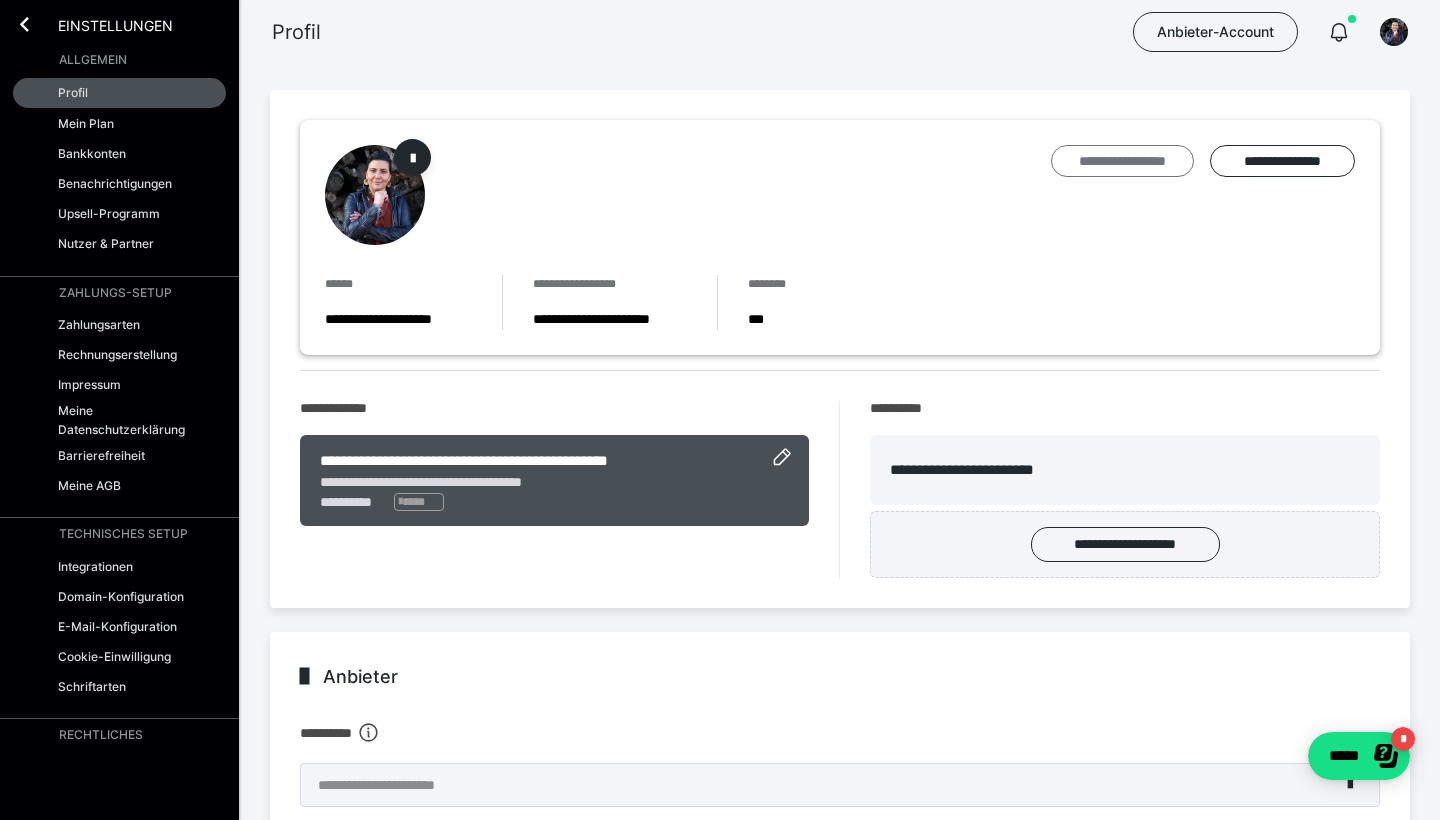 scroll, scrollTop: 0, scrollLeft: 0, axis: both 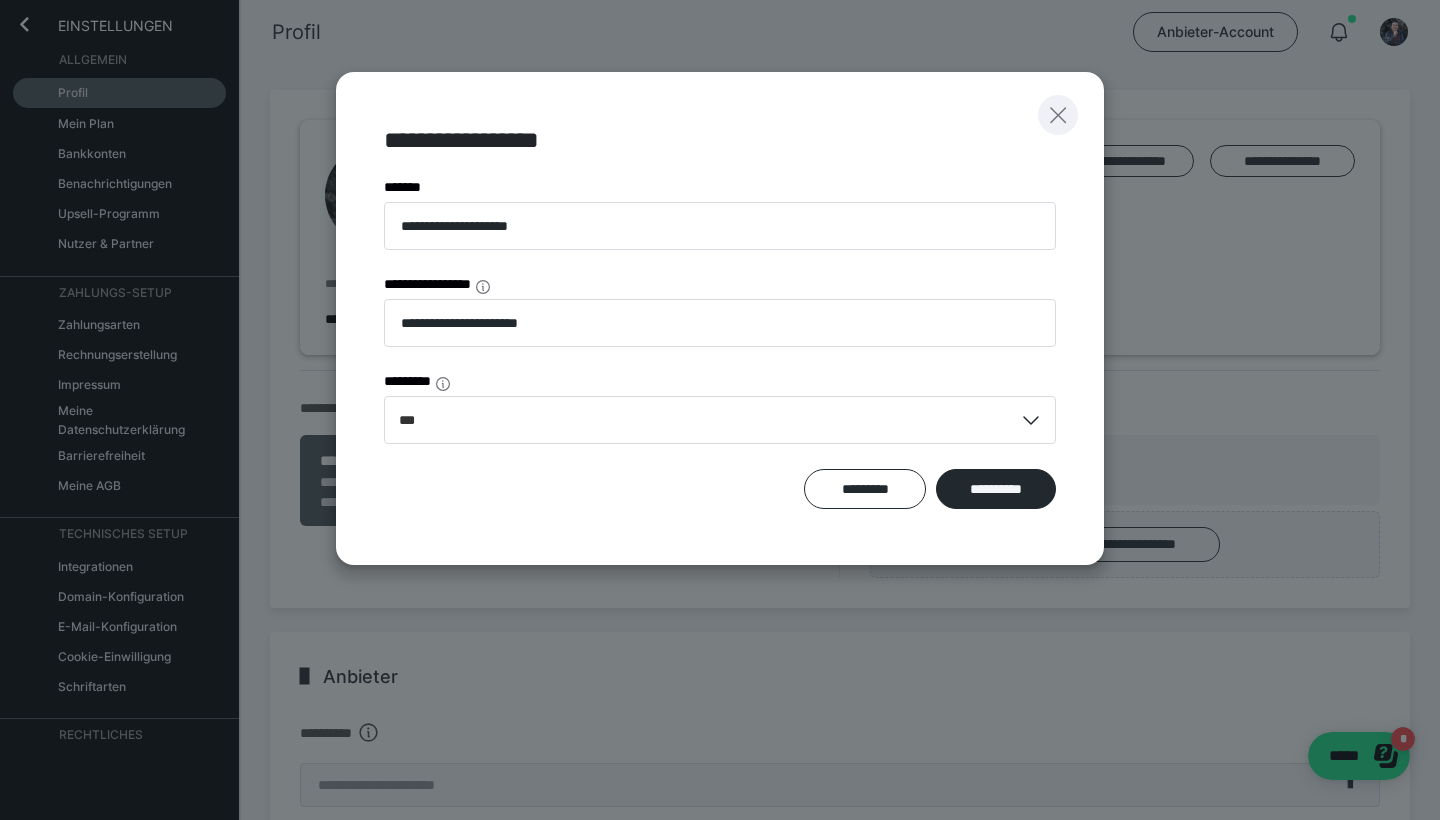 click 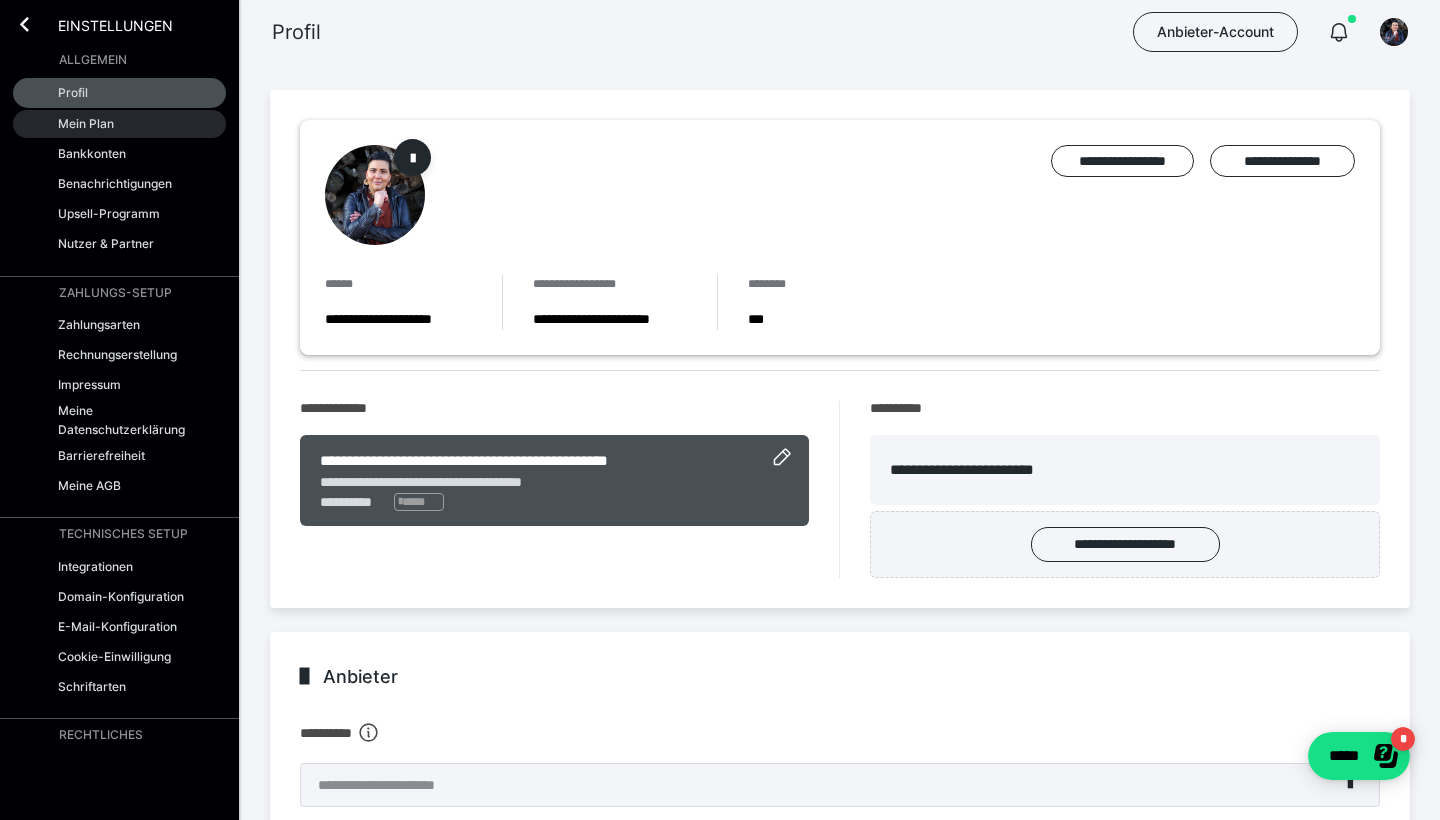 scroll, scrollTop: 8, scrollLeft: 1, axis: both 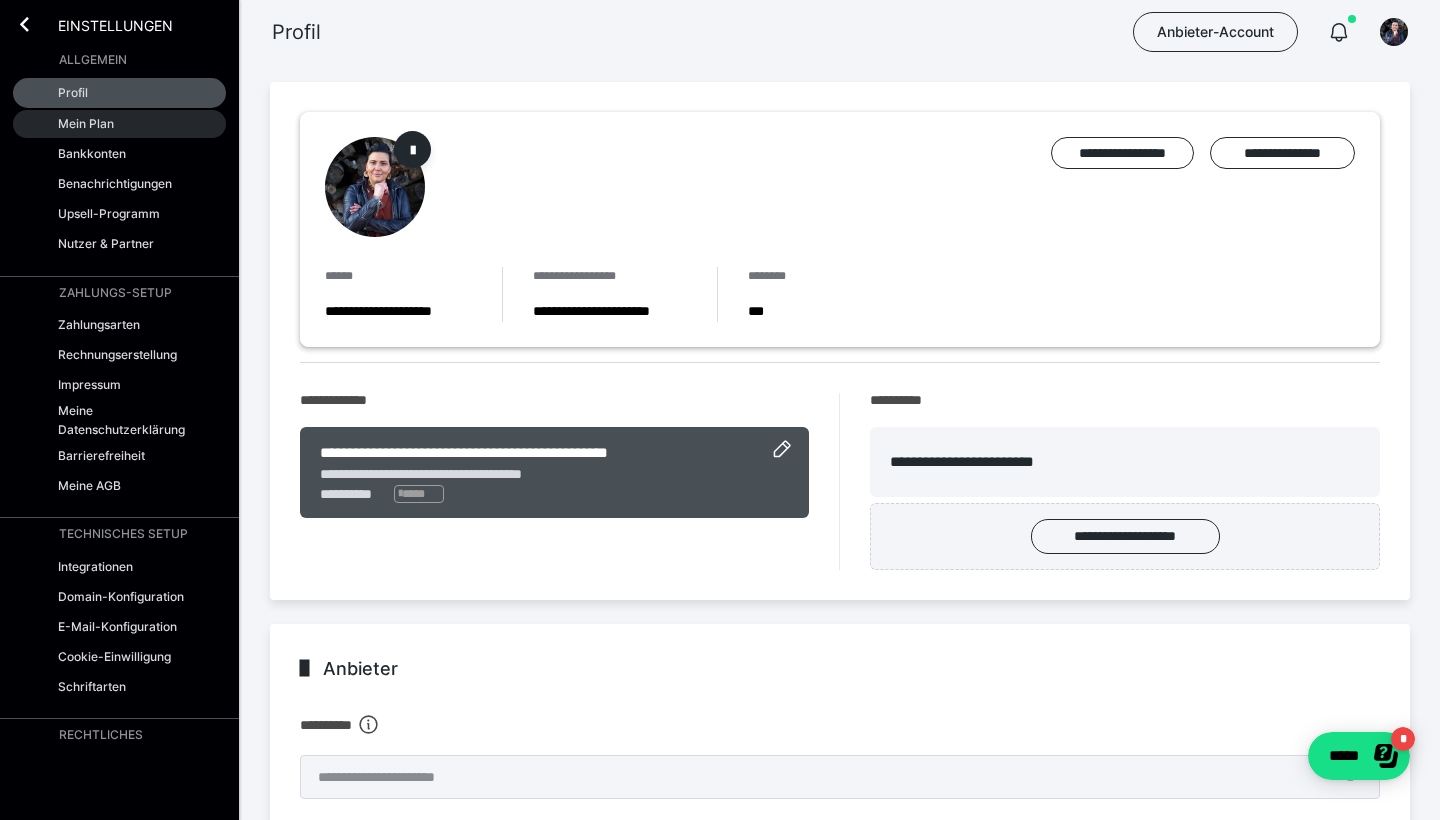 click on "Mein Plan" at bounding box center [86, 123] 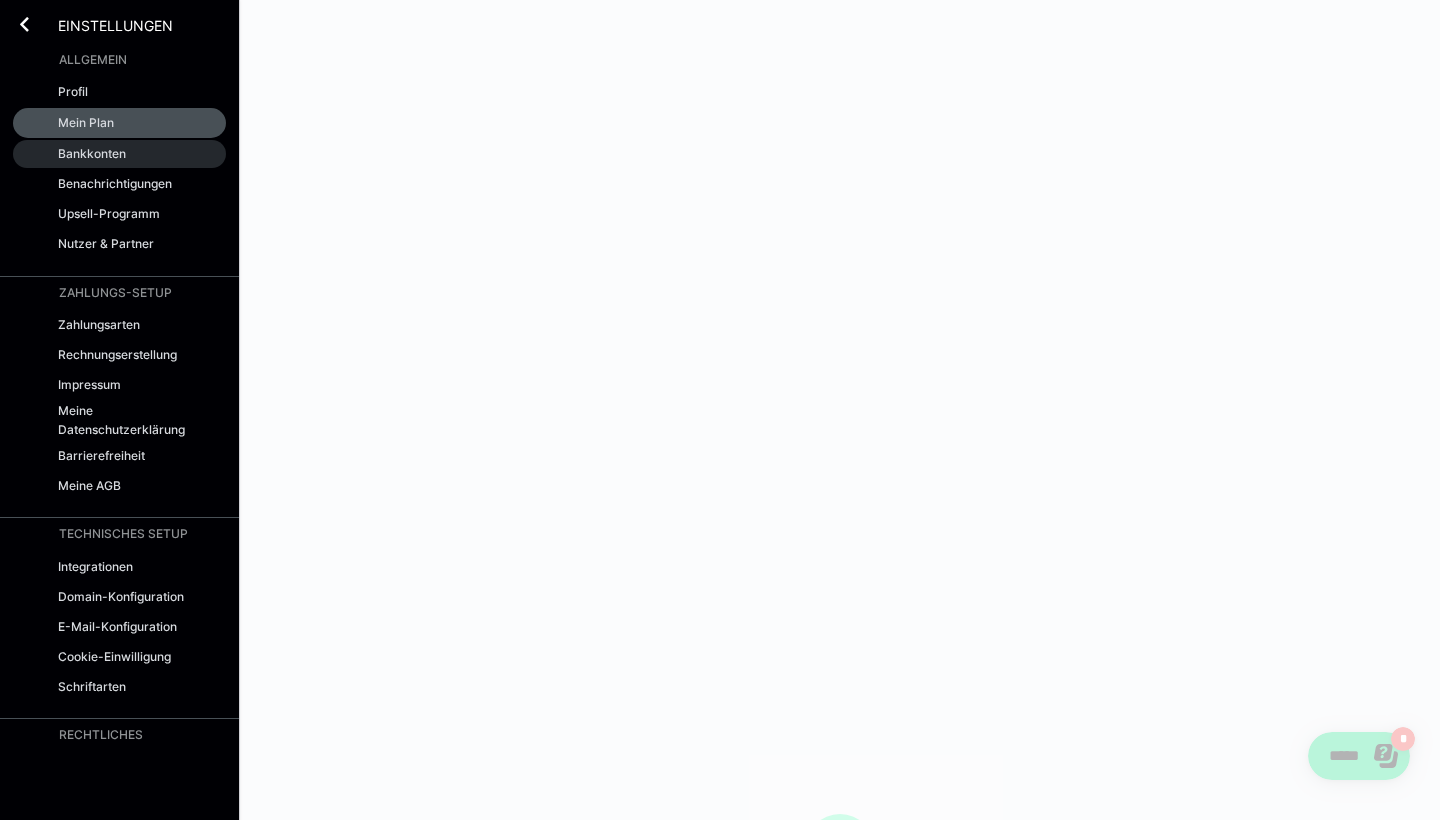 scroll, scrollTop: 13, scrollLeft: 0, axis: vertical 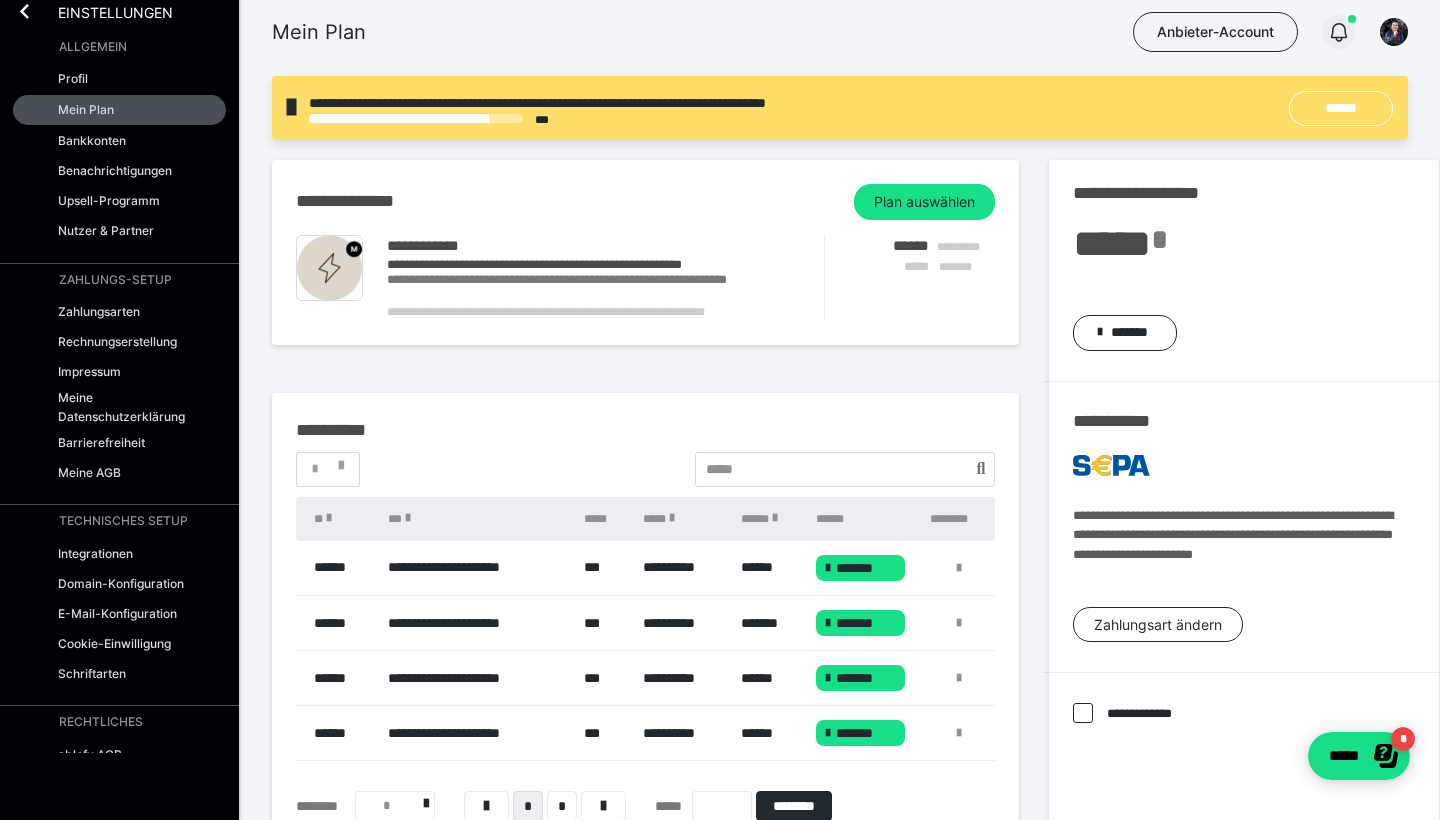 click 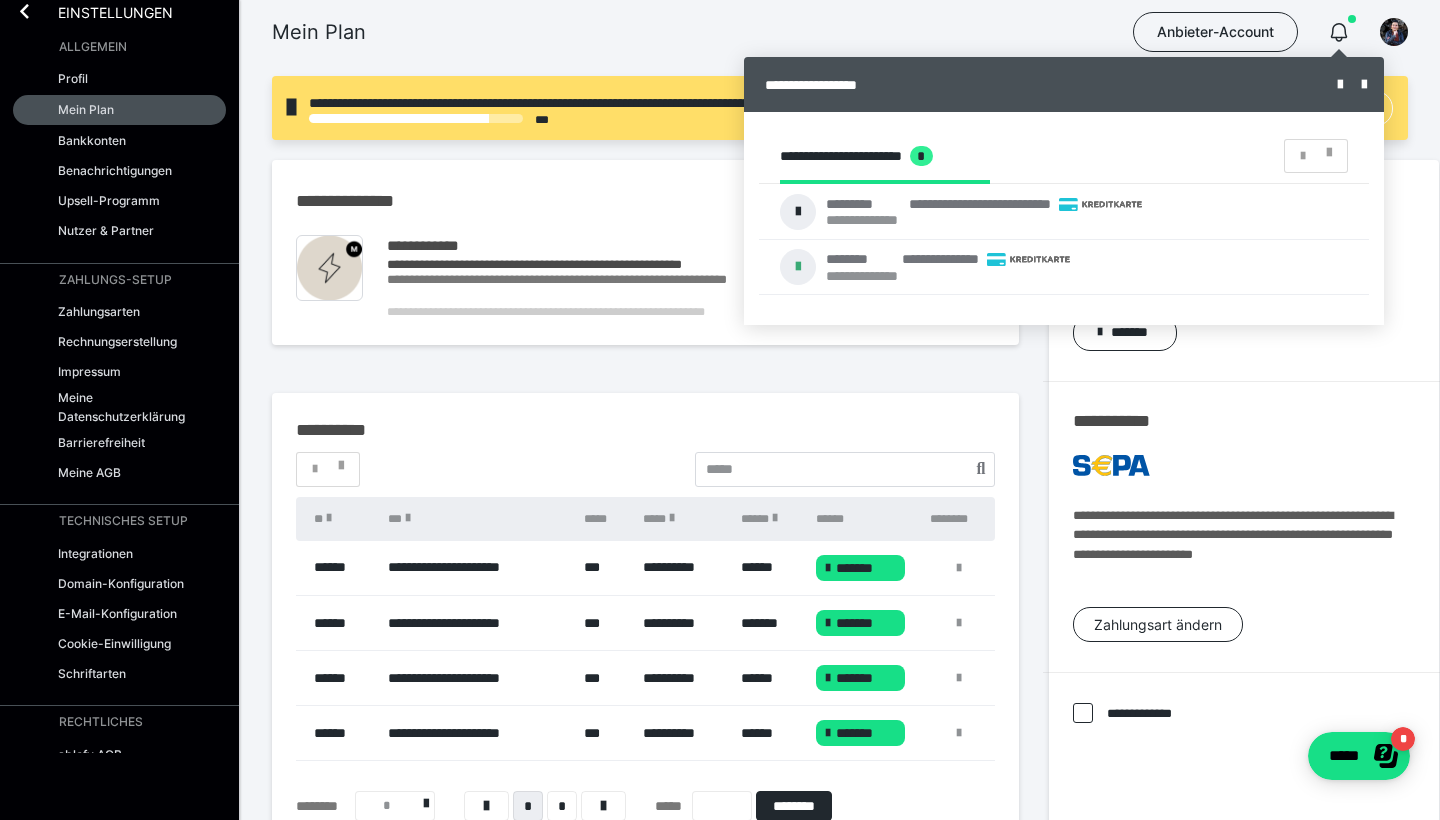 click at bounding box center (720, 410) 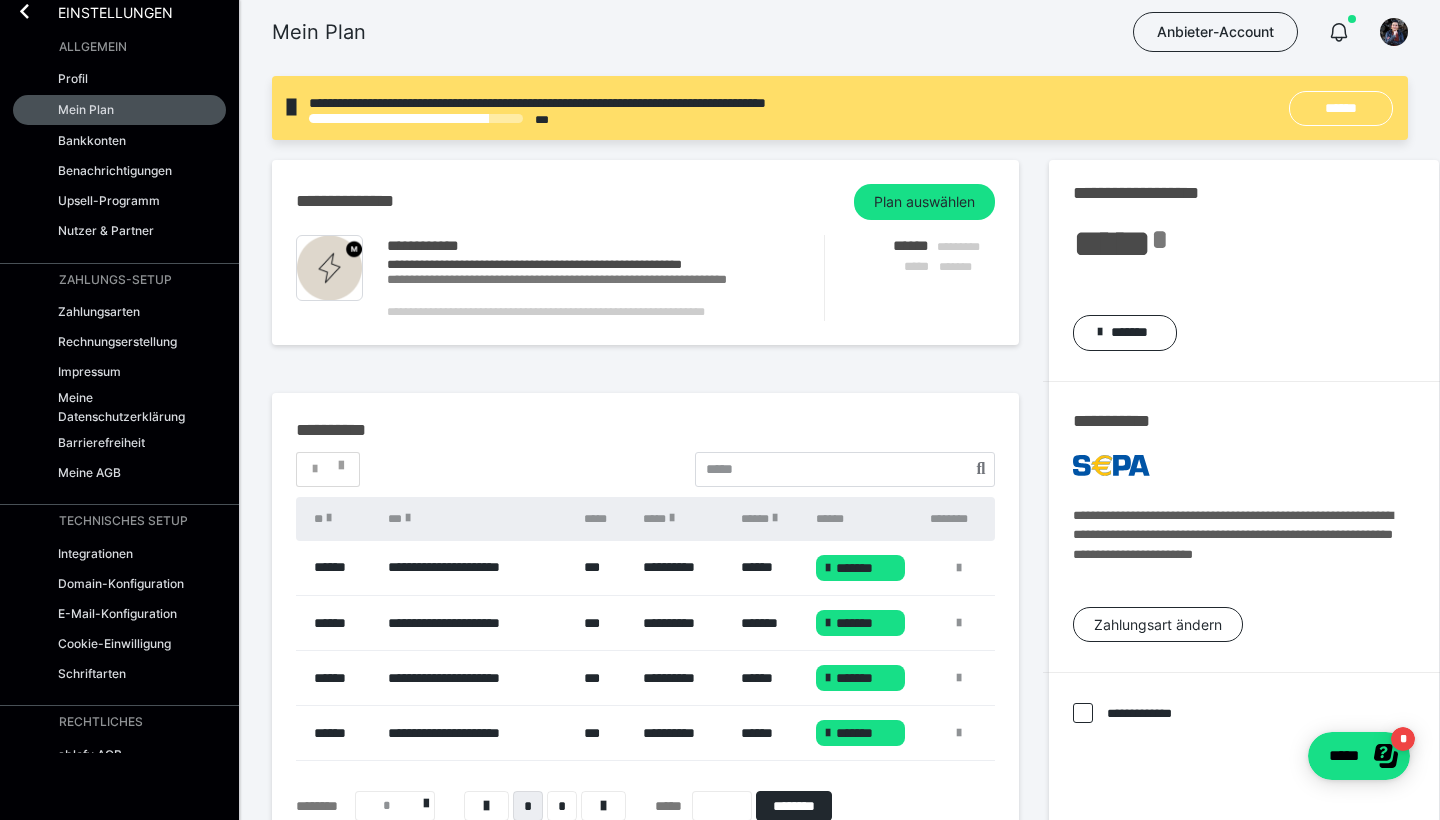 click on "Anbieter-Account" at bounding box center [1215, 32] 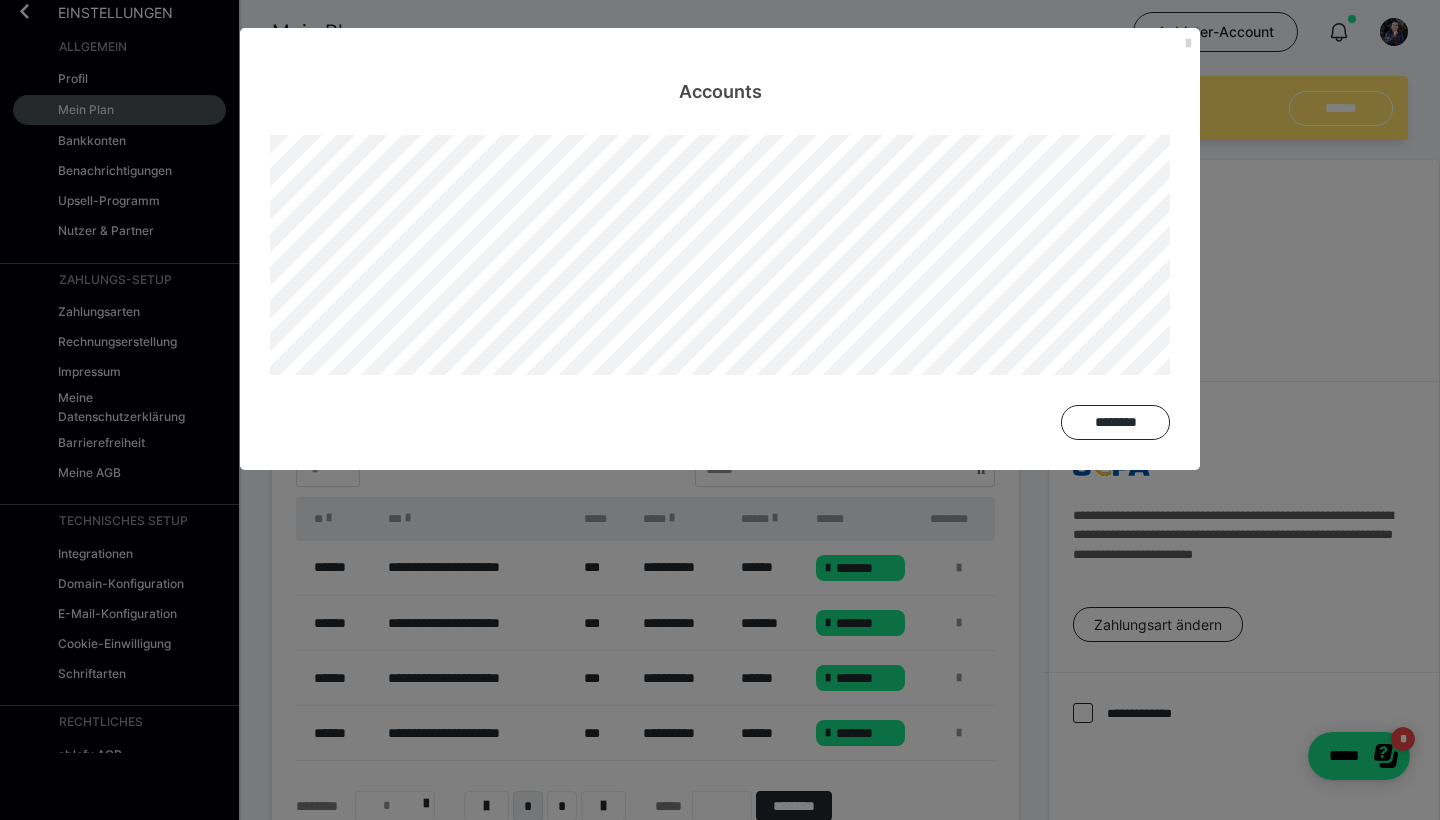click at bounding box center [1188, 44] 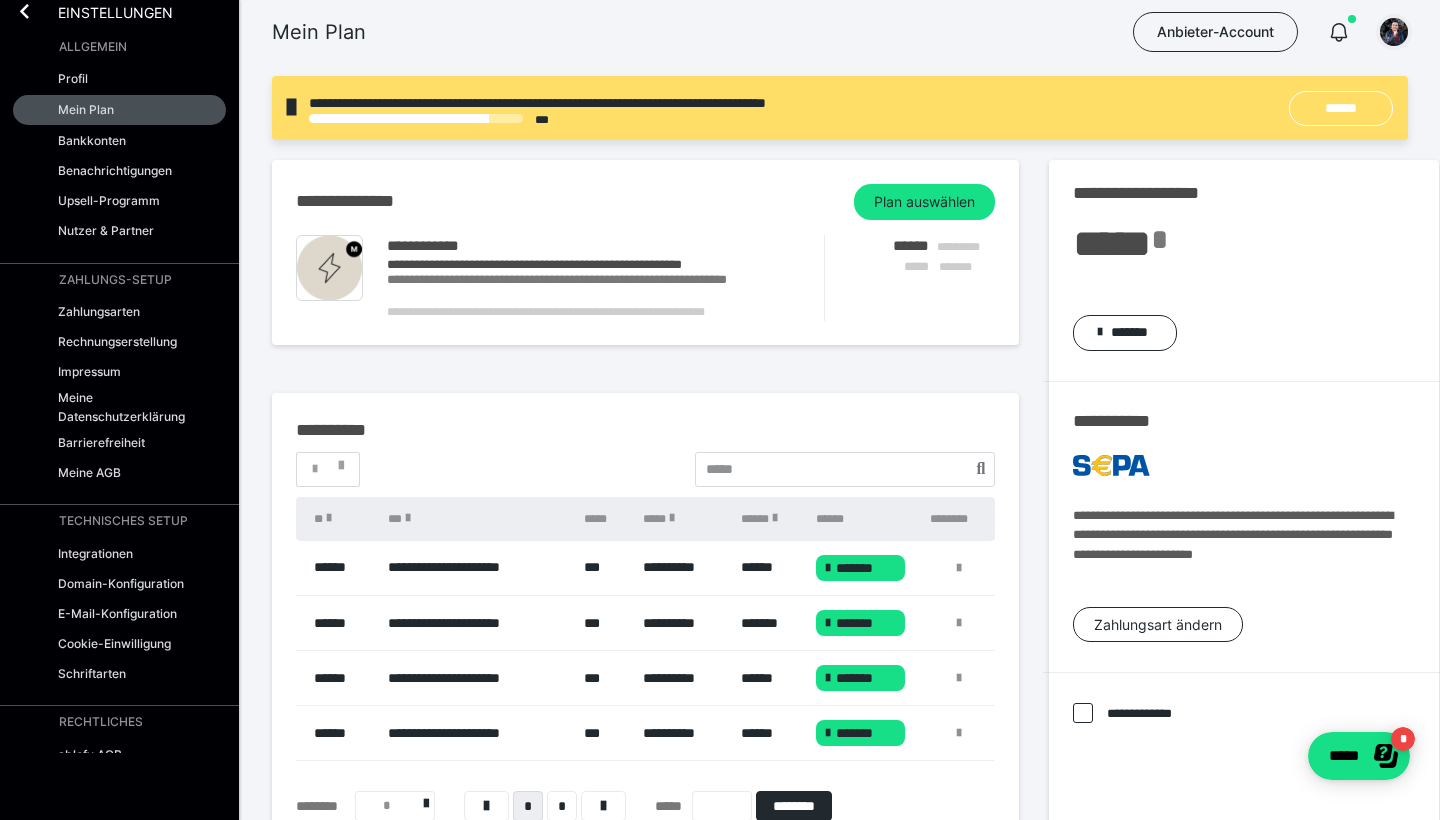 click at bounding box center [1394, 32] 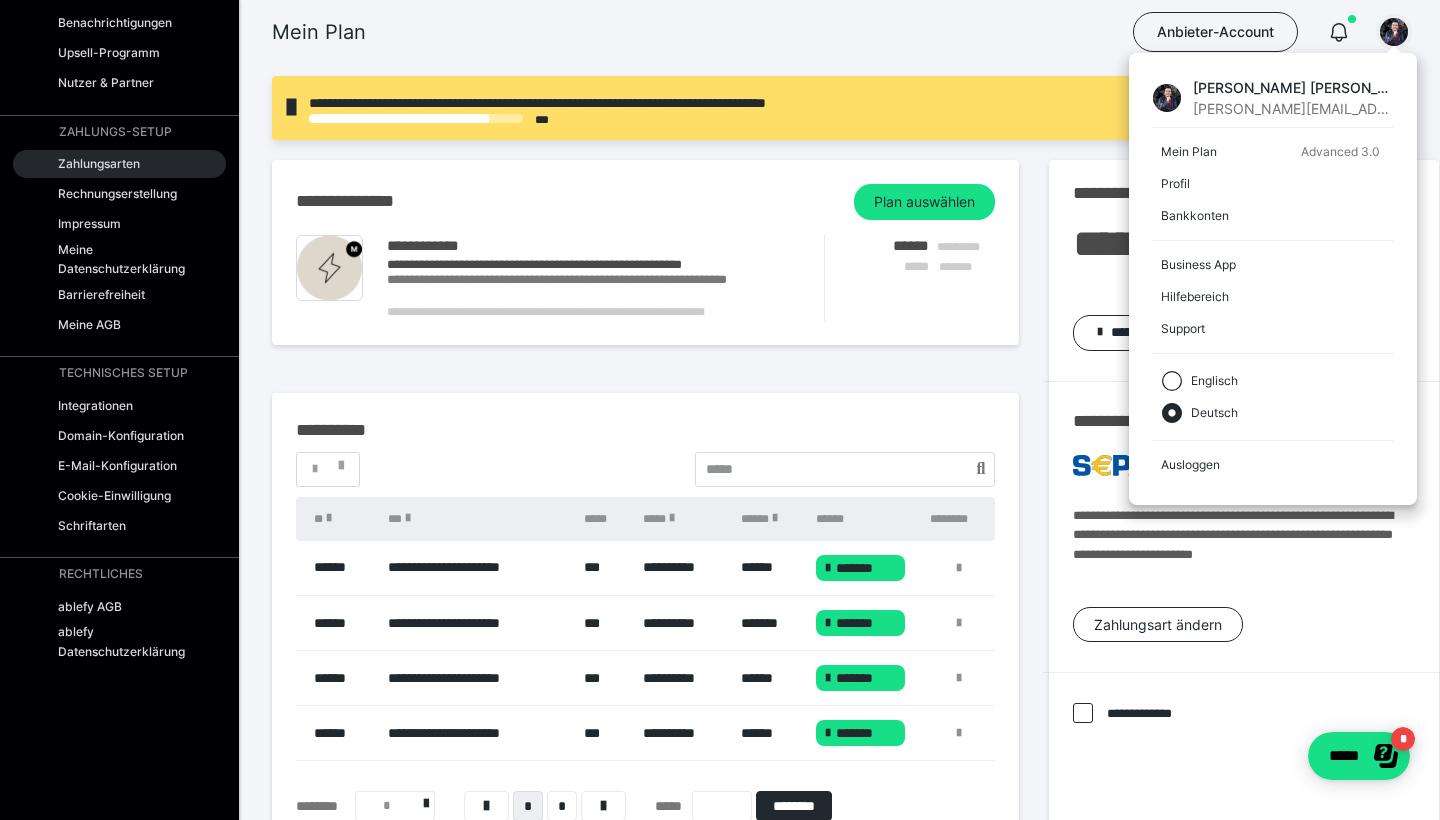 scroll, scrollTop: 172, scrollLeft: 0, axis: vertical 